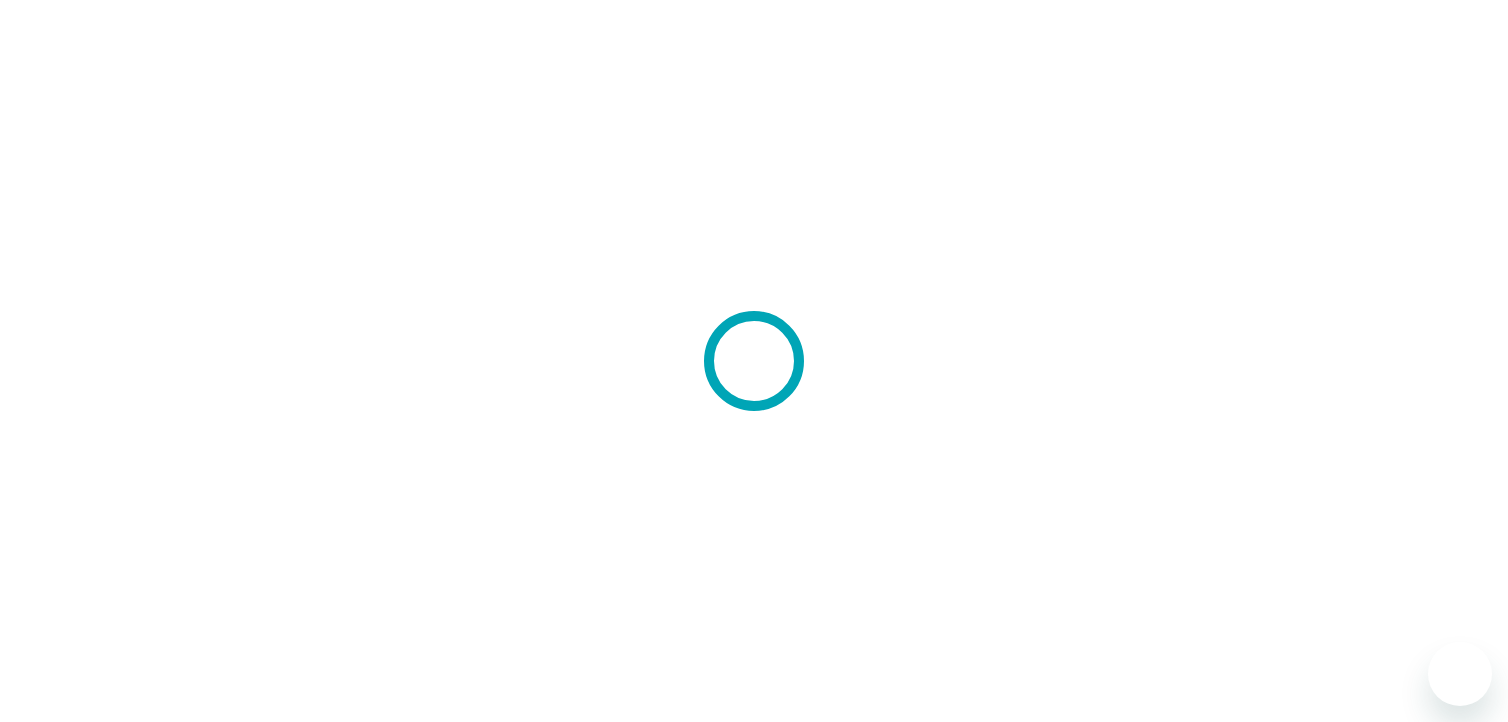 scroll, scrollTop: 0, scrollLeft: 0, axis: both 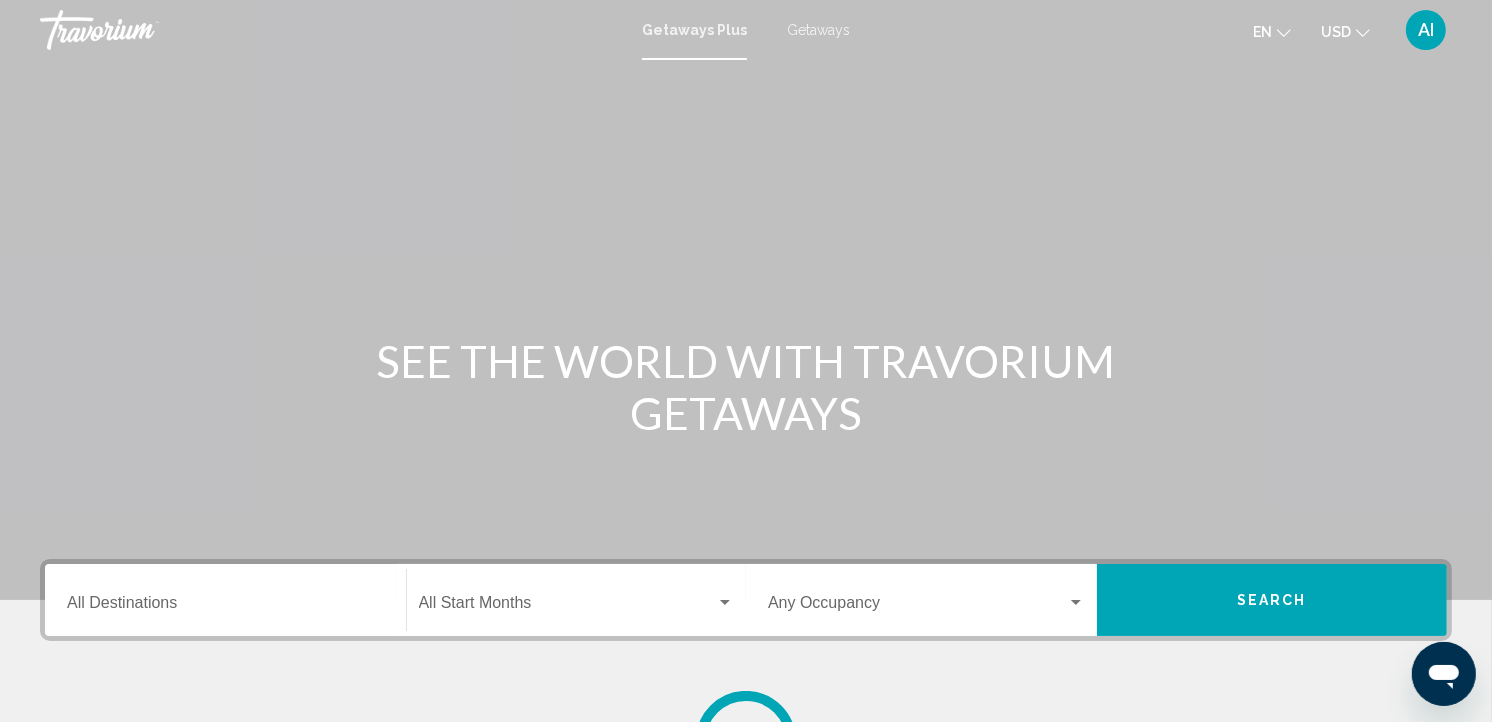 click on "Getaways" at bounding box center (818, 30) 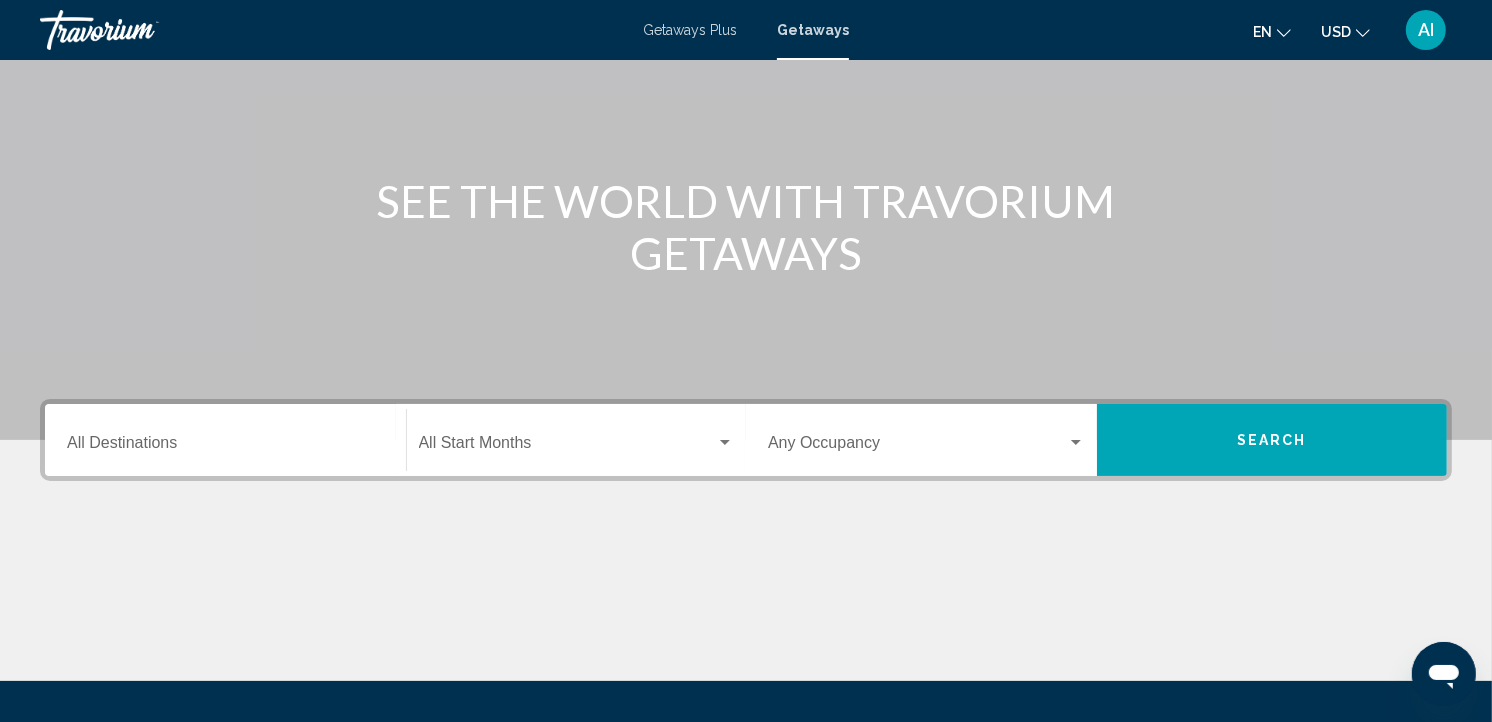 scroll, scrollTop: 233, scrollLeft: 0, axis: vertical 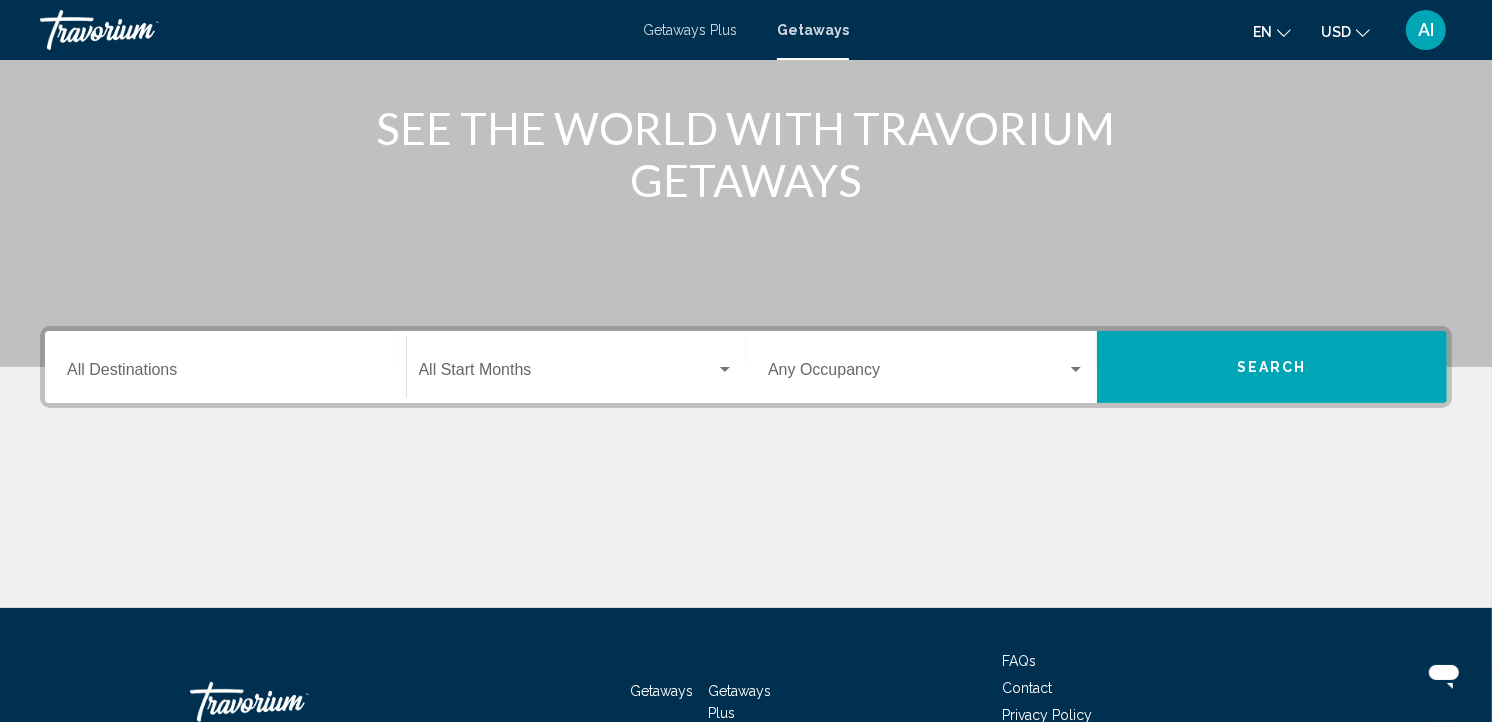 click on "[DESTINATION] All Destinations" at bounding box center [225, 374] 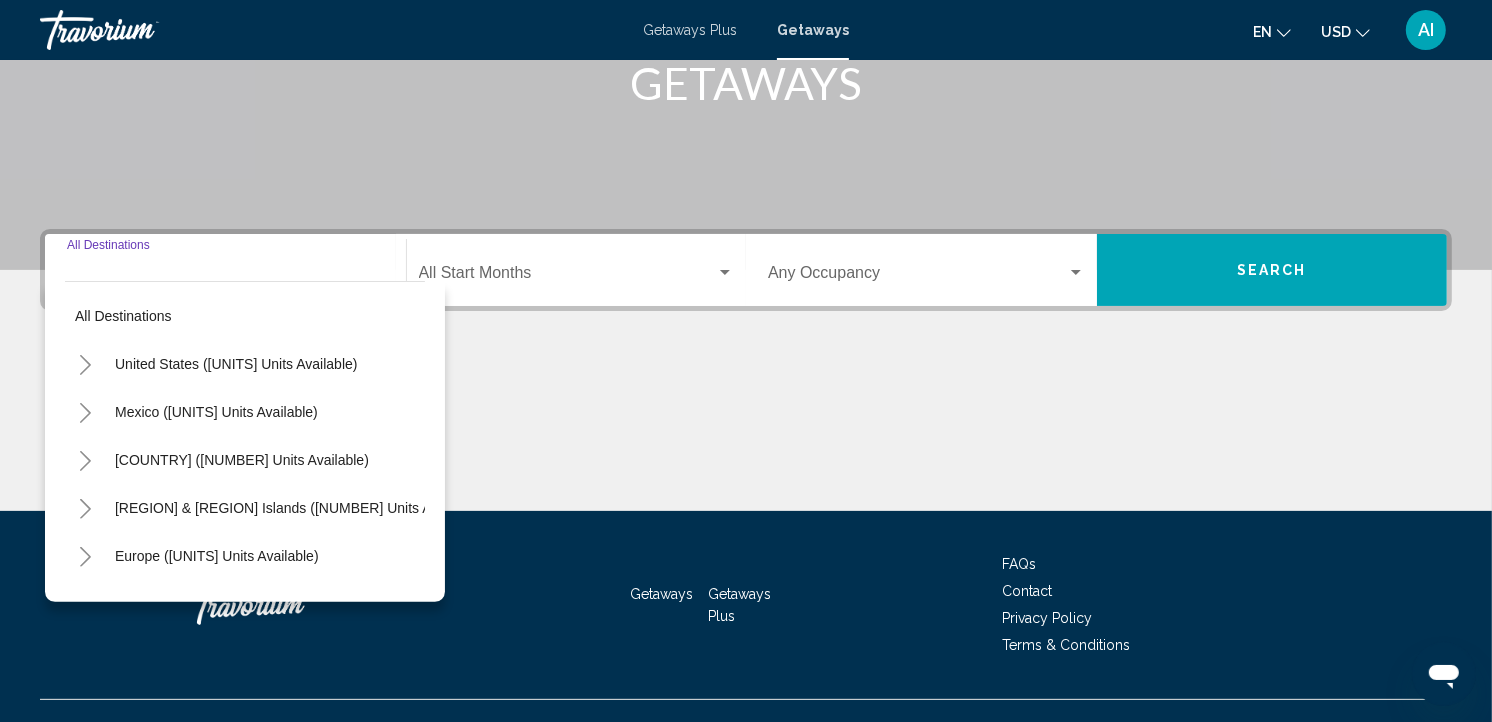 scroll, scrollTop: 363, scrollLeft: 0, axis: vertical 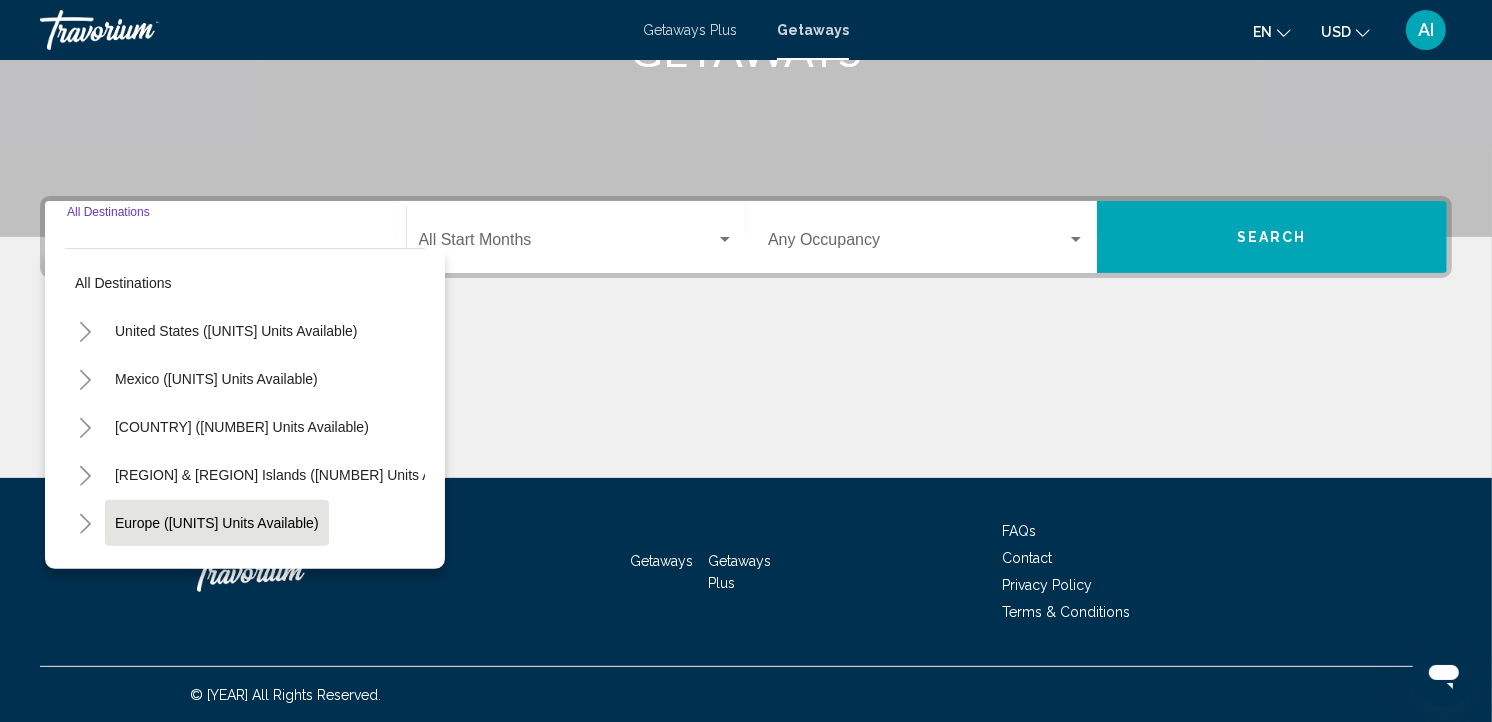 click on "Europe ([UNITS] units available)" at bounding box center [236, 331] 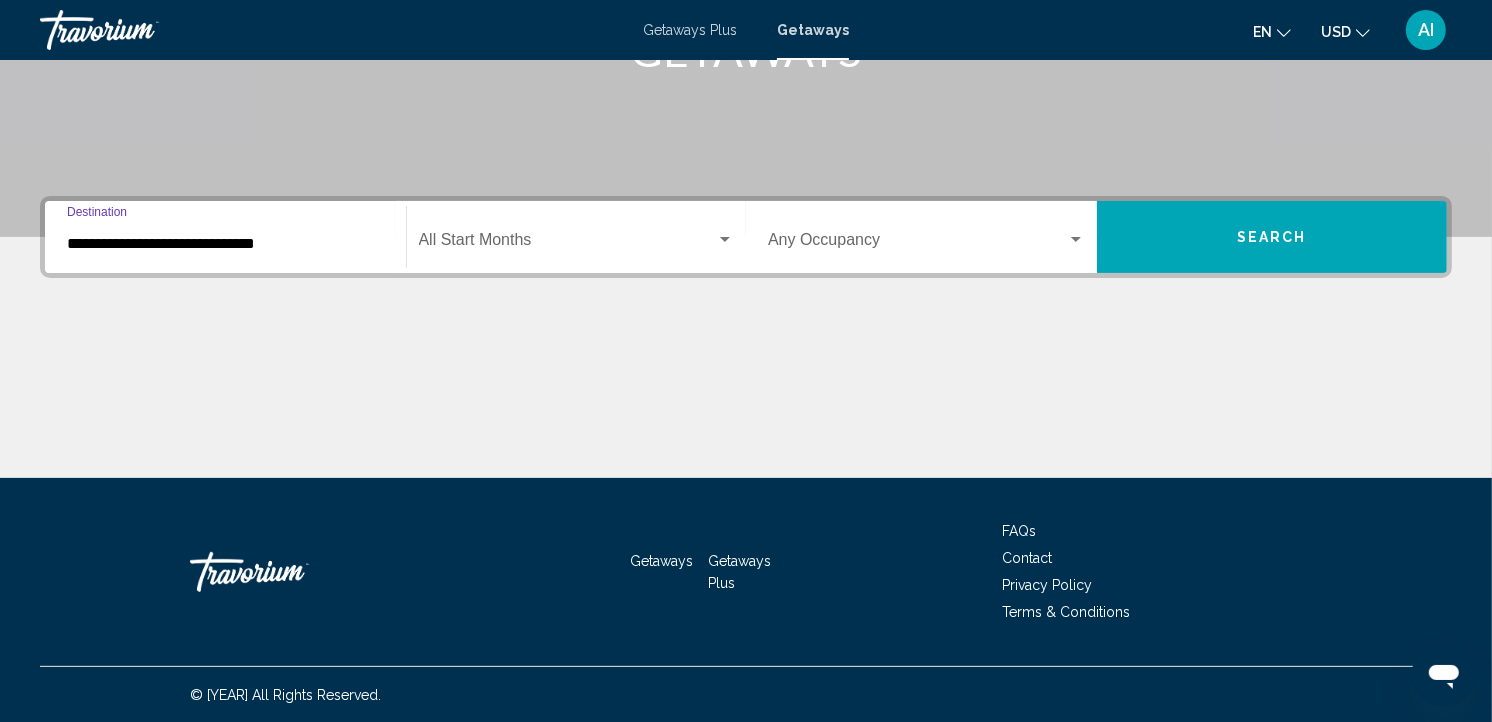 click on "**********" at bounding box center [225, 244] 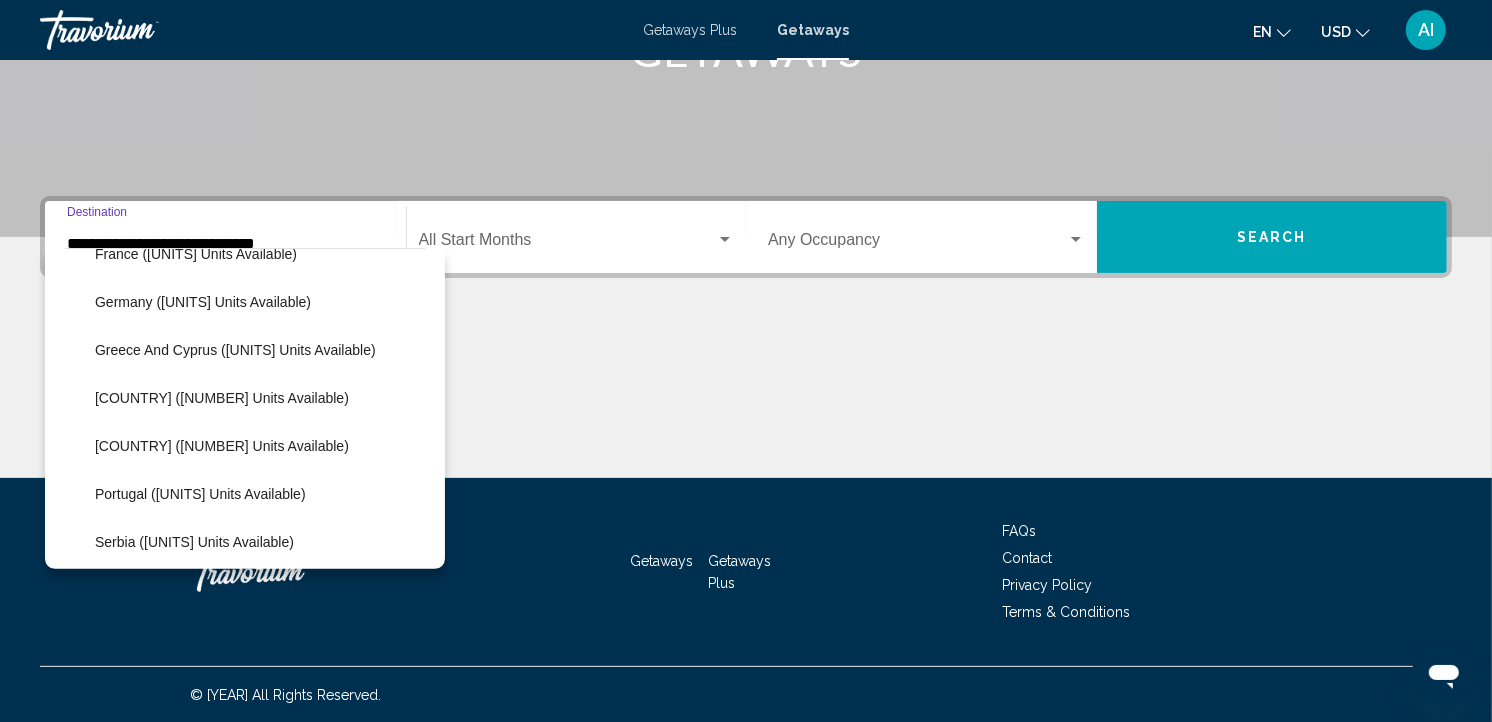 scroll, scrollTop: 646, scrollLeft: 0, axis: vertical 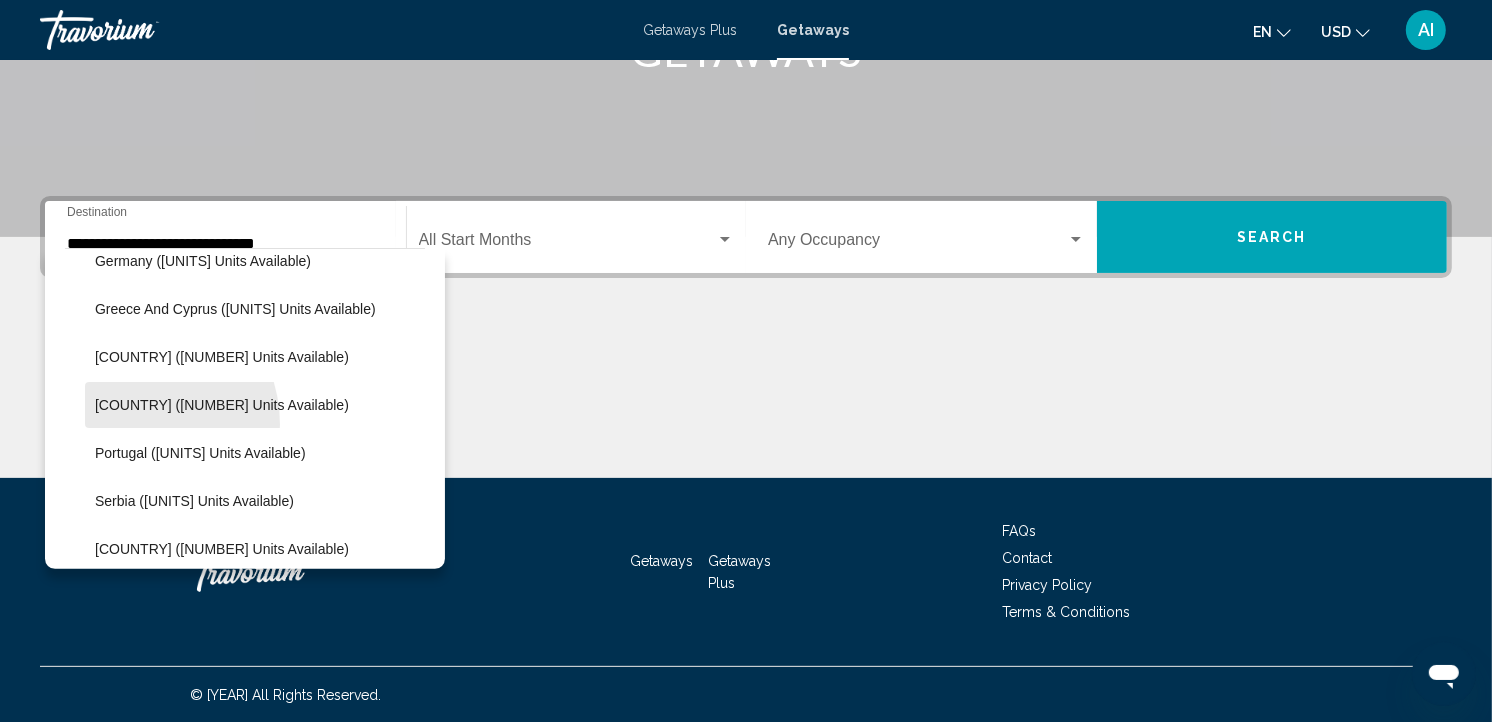 click on "[COUNTRY] ([NUMBER] units available)" at bounding box center [222, 405] 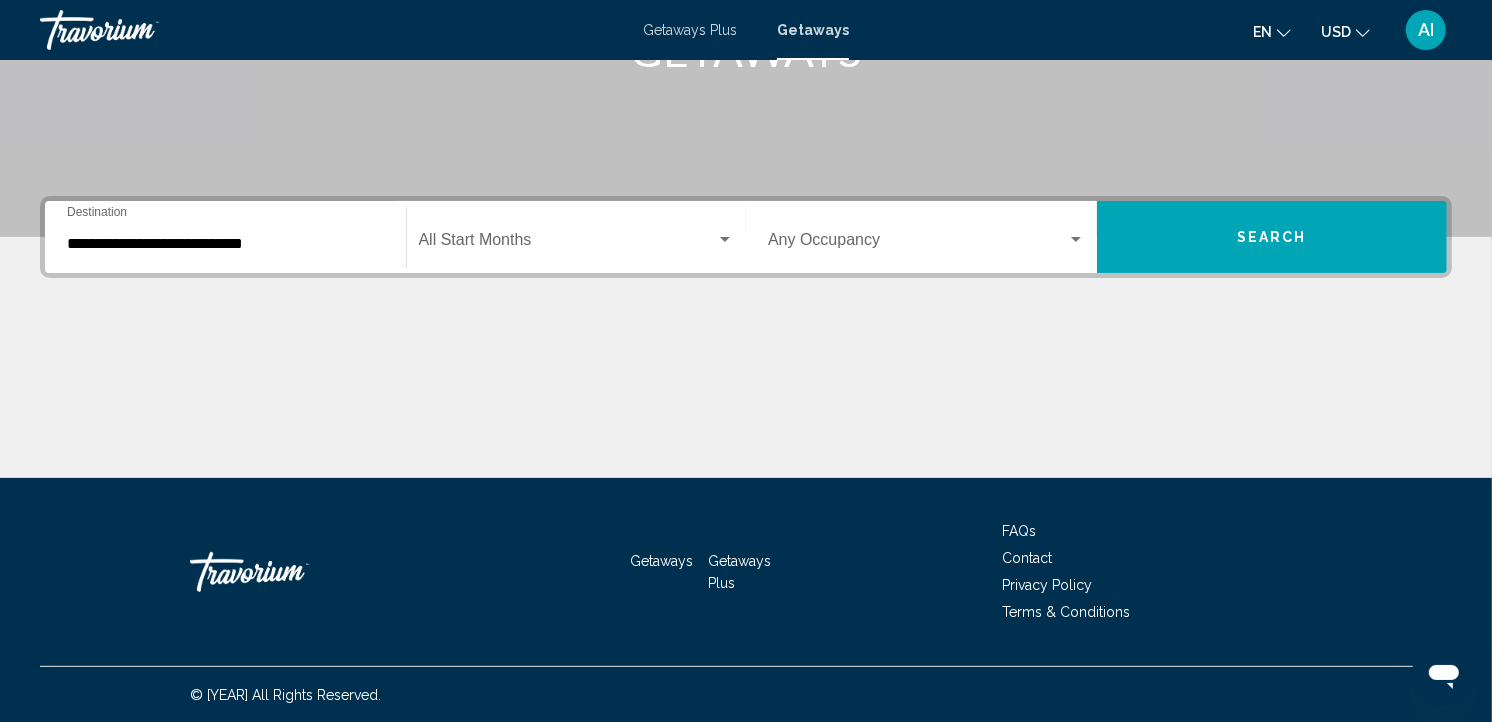 click on "Start Month All Start Months" at bounding box center [577, 237] 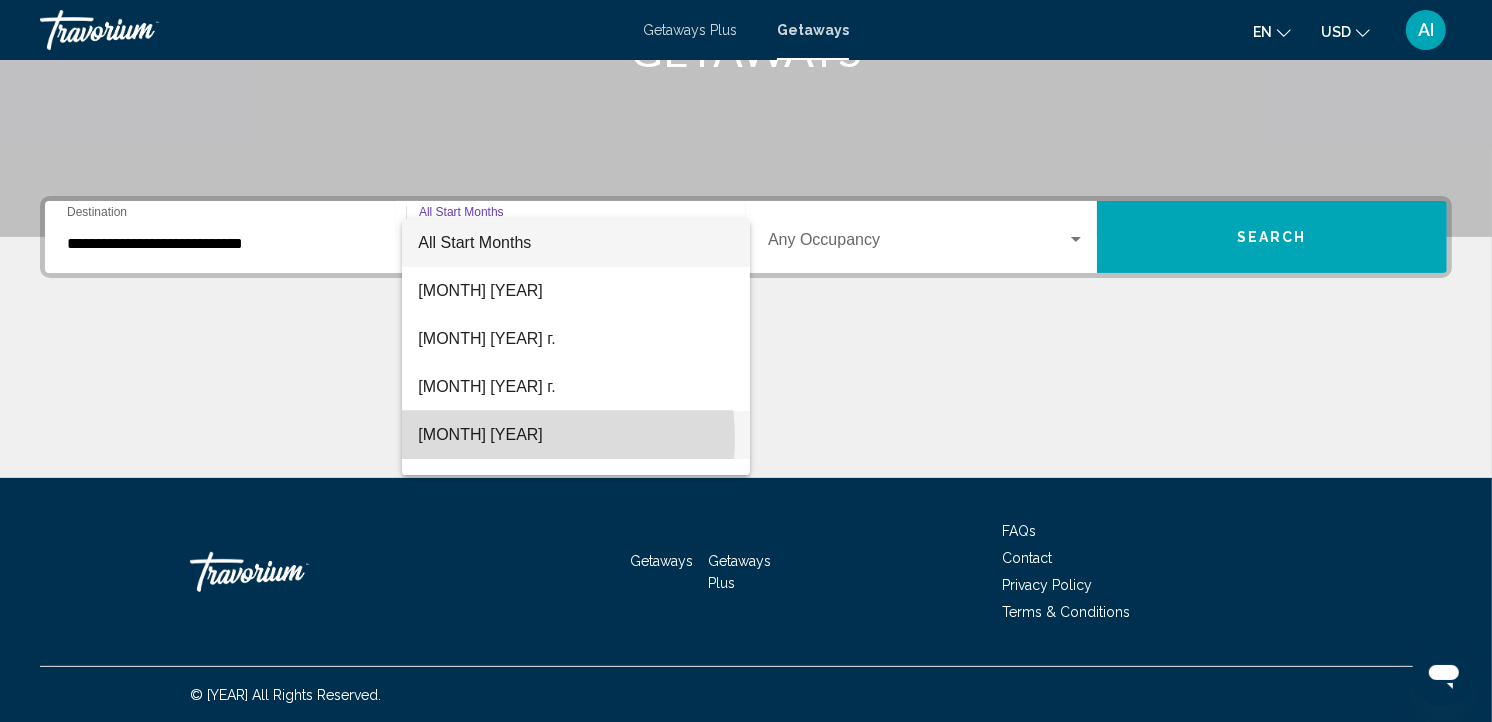 click on "[MONTH] [YEAR]" at bounding box center (576, 435) 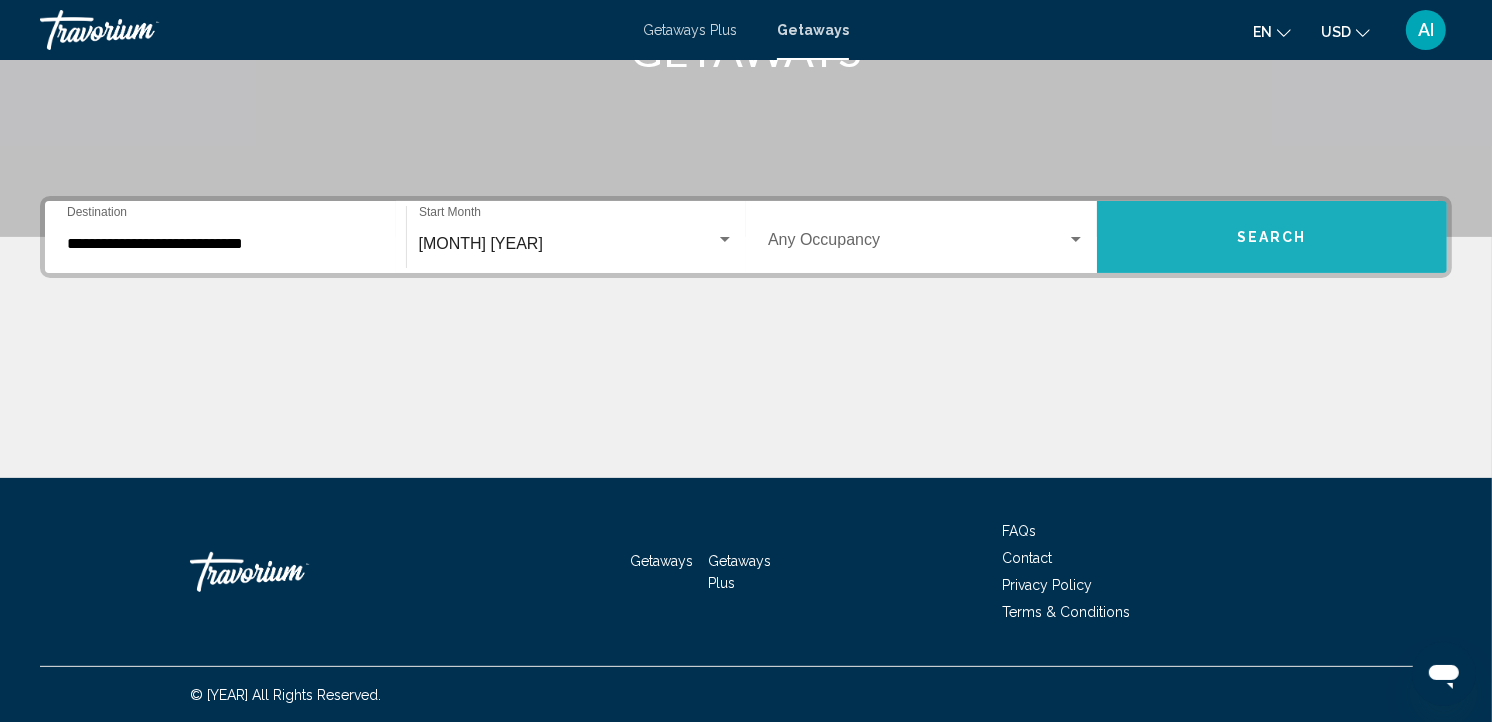 click on "Search" at bounding box center (1272, 237) 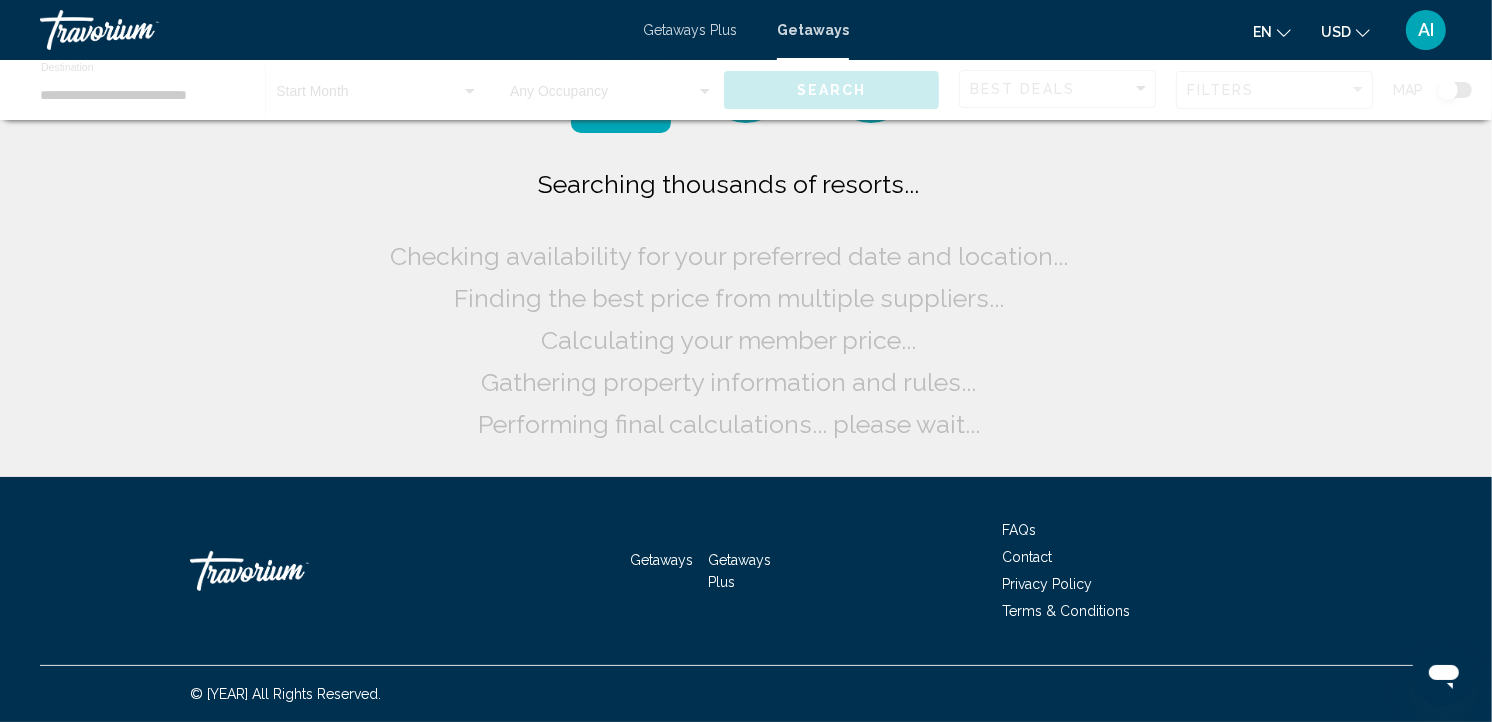 scroll, scrollTop: 0, scrollLeft: 0, axis: both 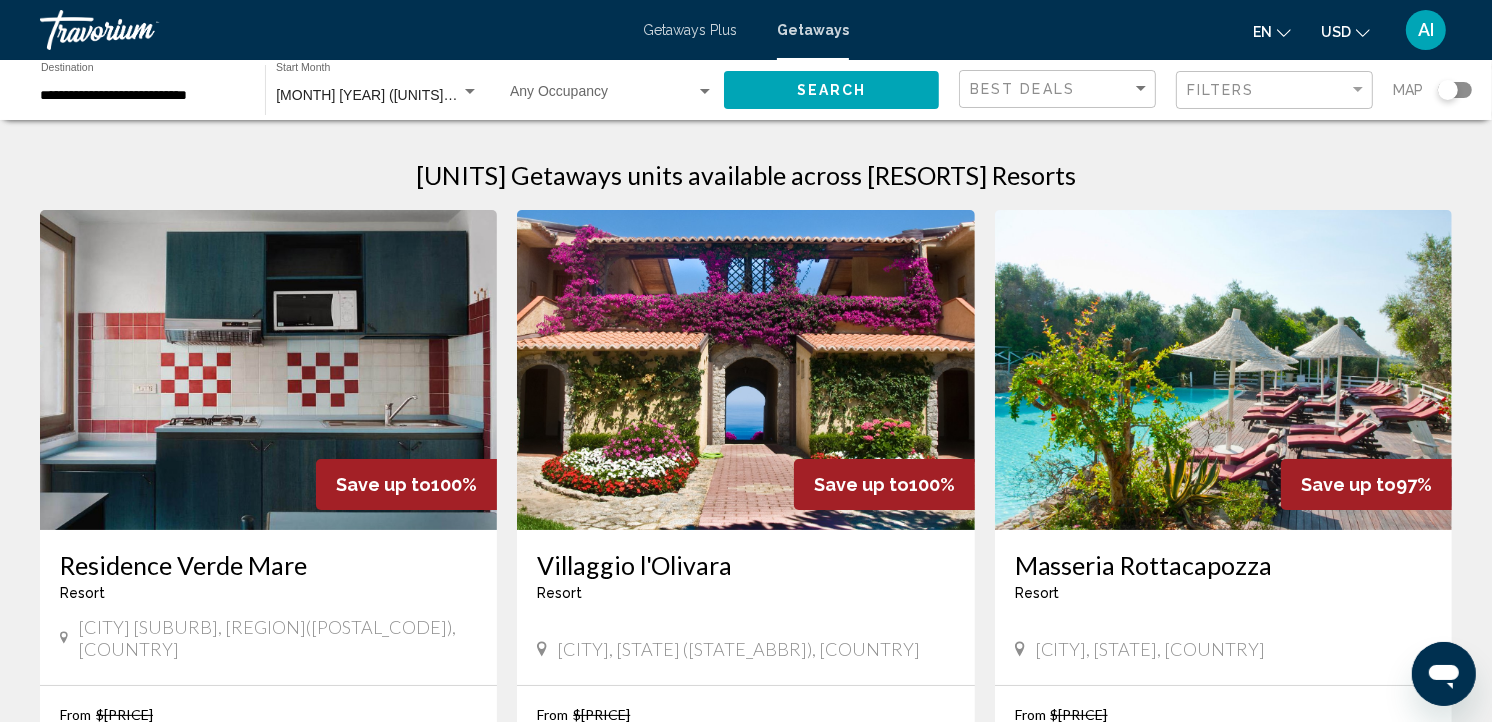 click at bounding box center [1455, 90] 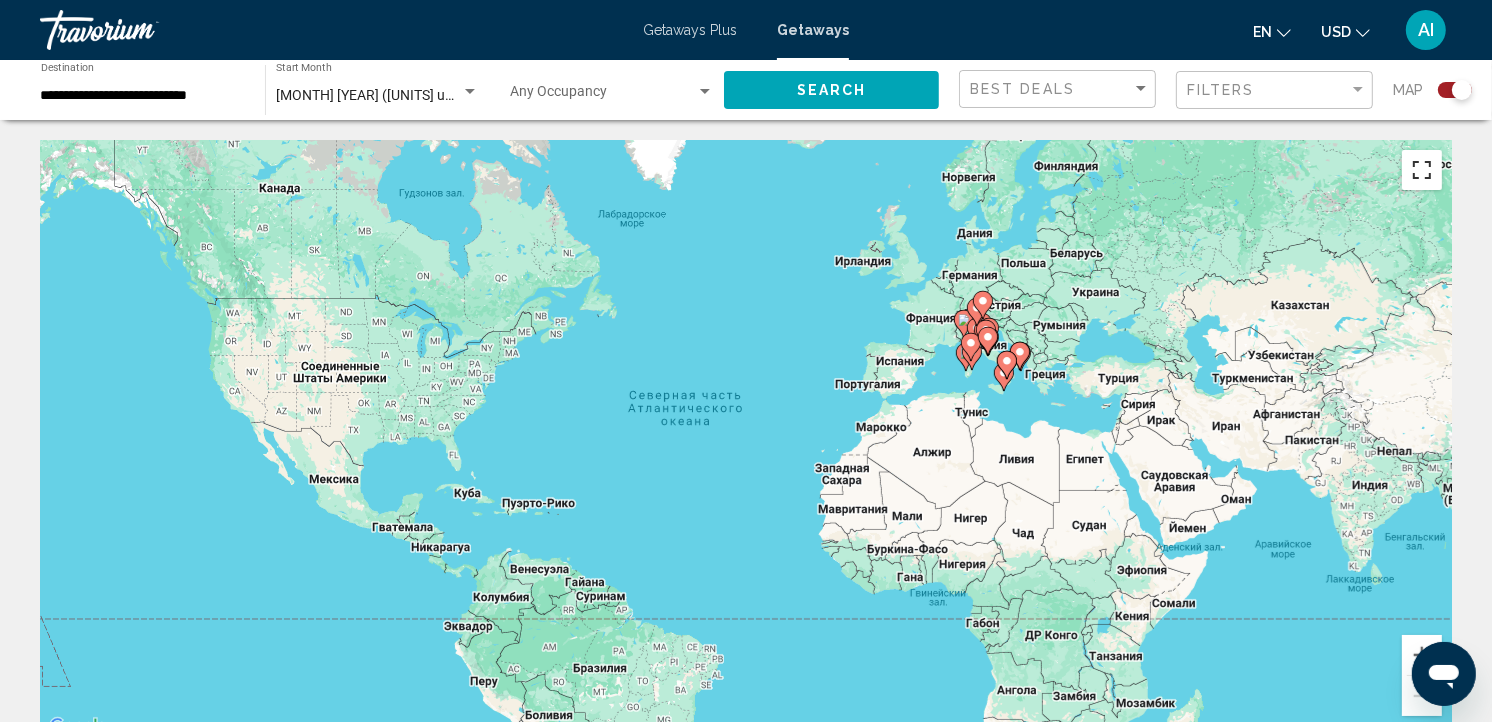 click at bounding box center [1422, 170] 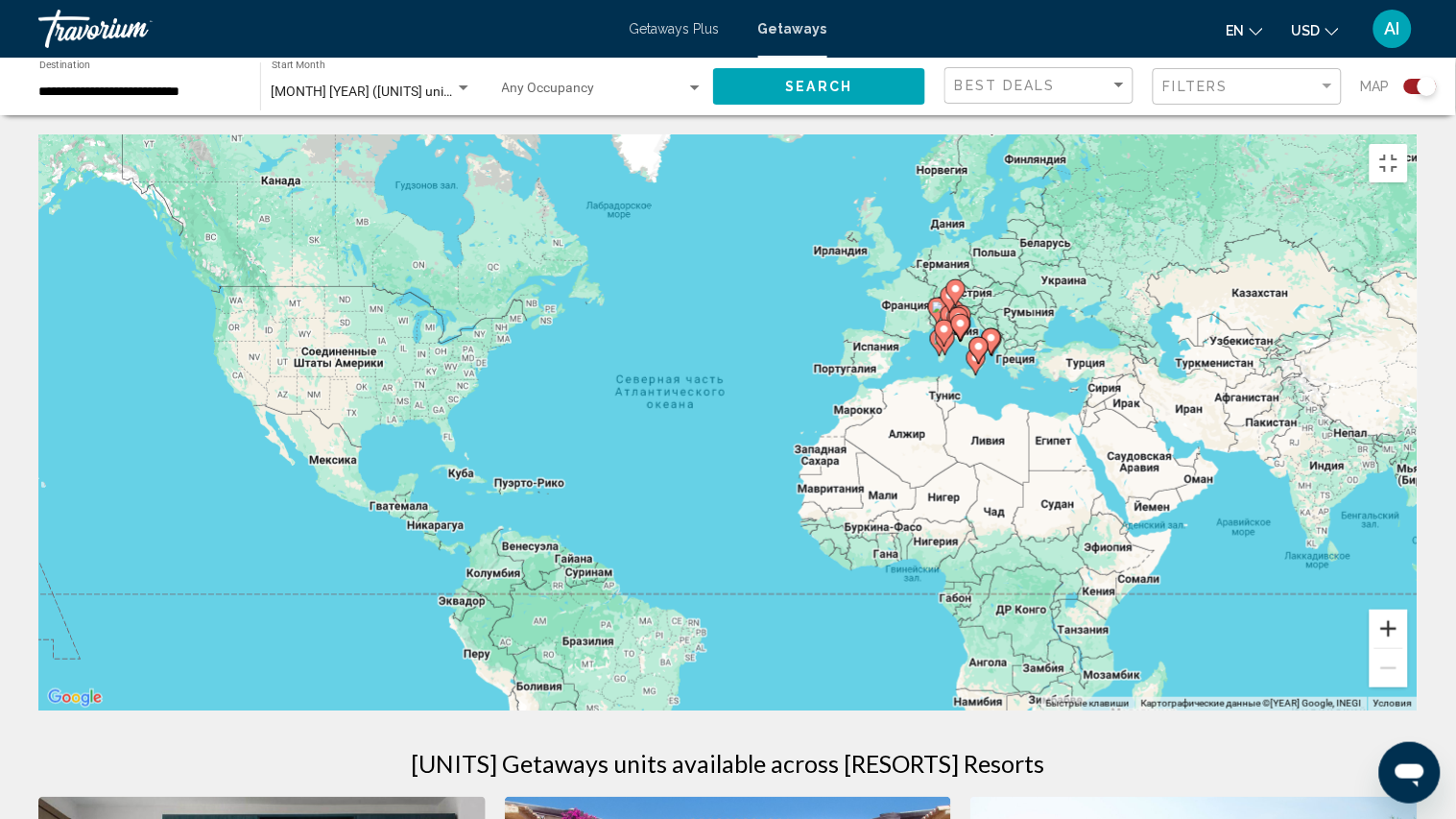 click at bounding box center (1389, 629) 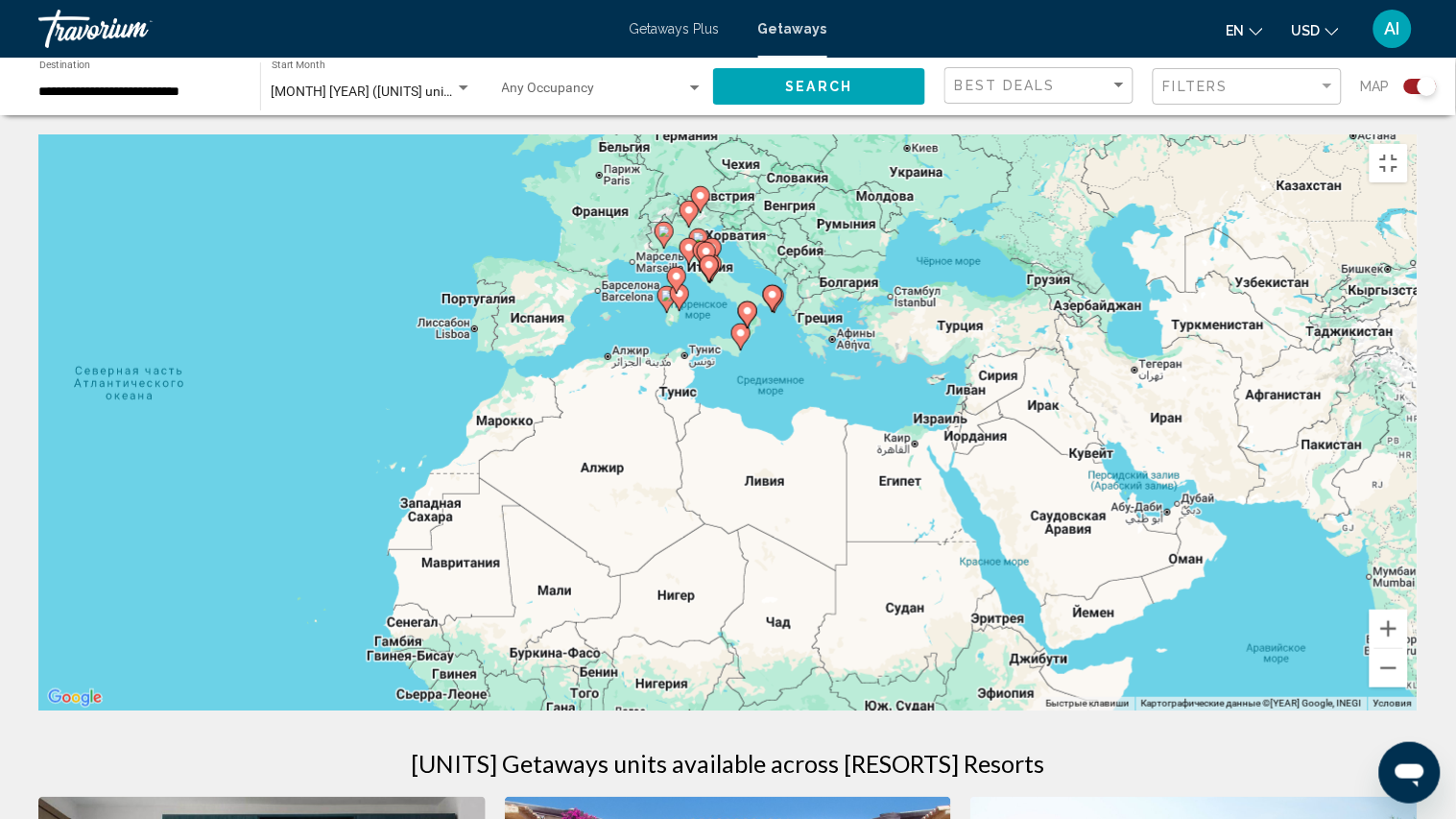 drag, startPoint x: 1336, startPoint y: 621, endPoint x: 841, endPoint y: 640, distance: 495.36451 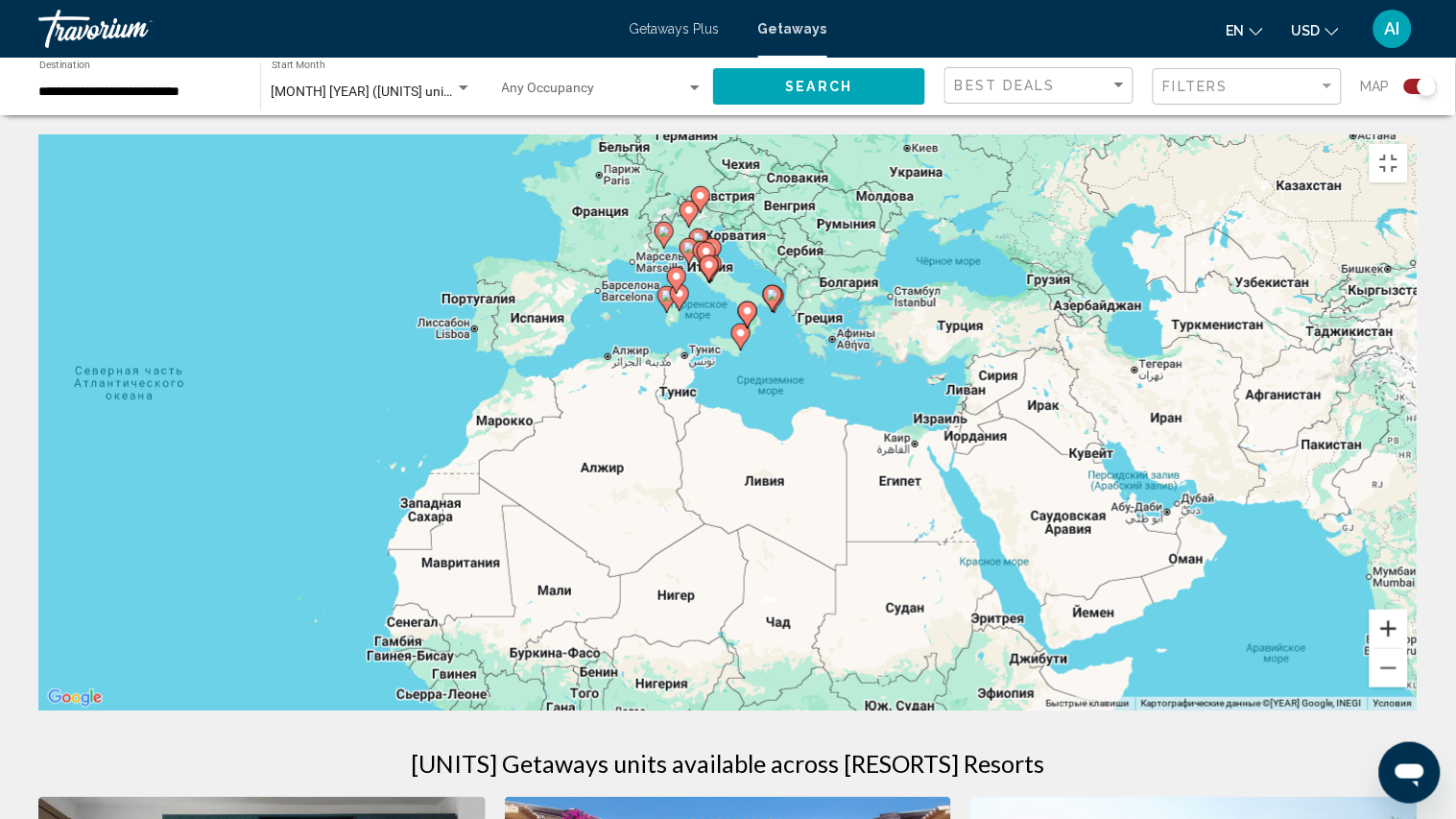 click at bounding box center [1389, 629] 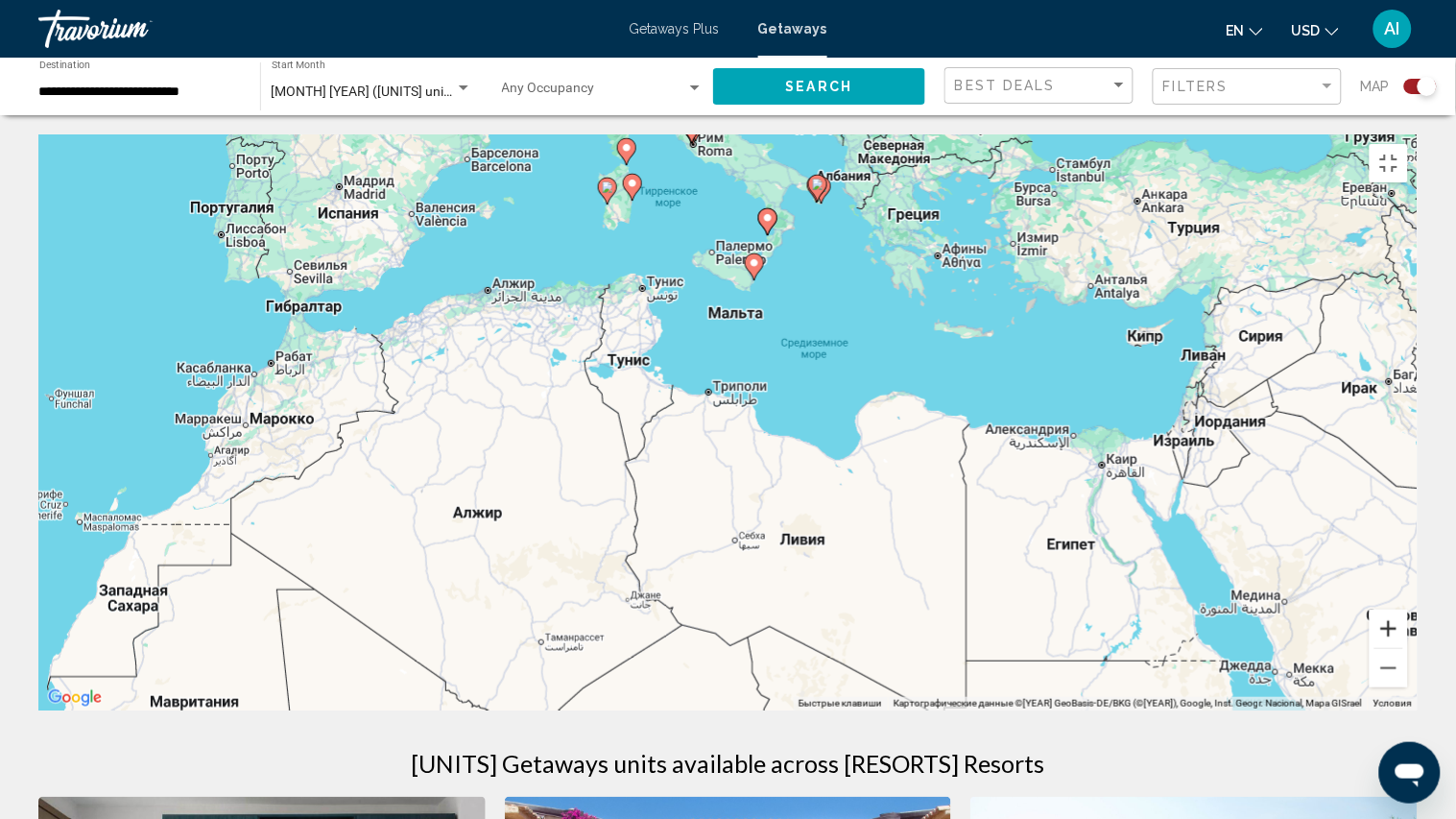 click at bounding box center [1389, 629] 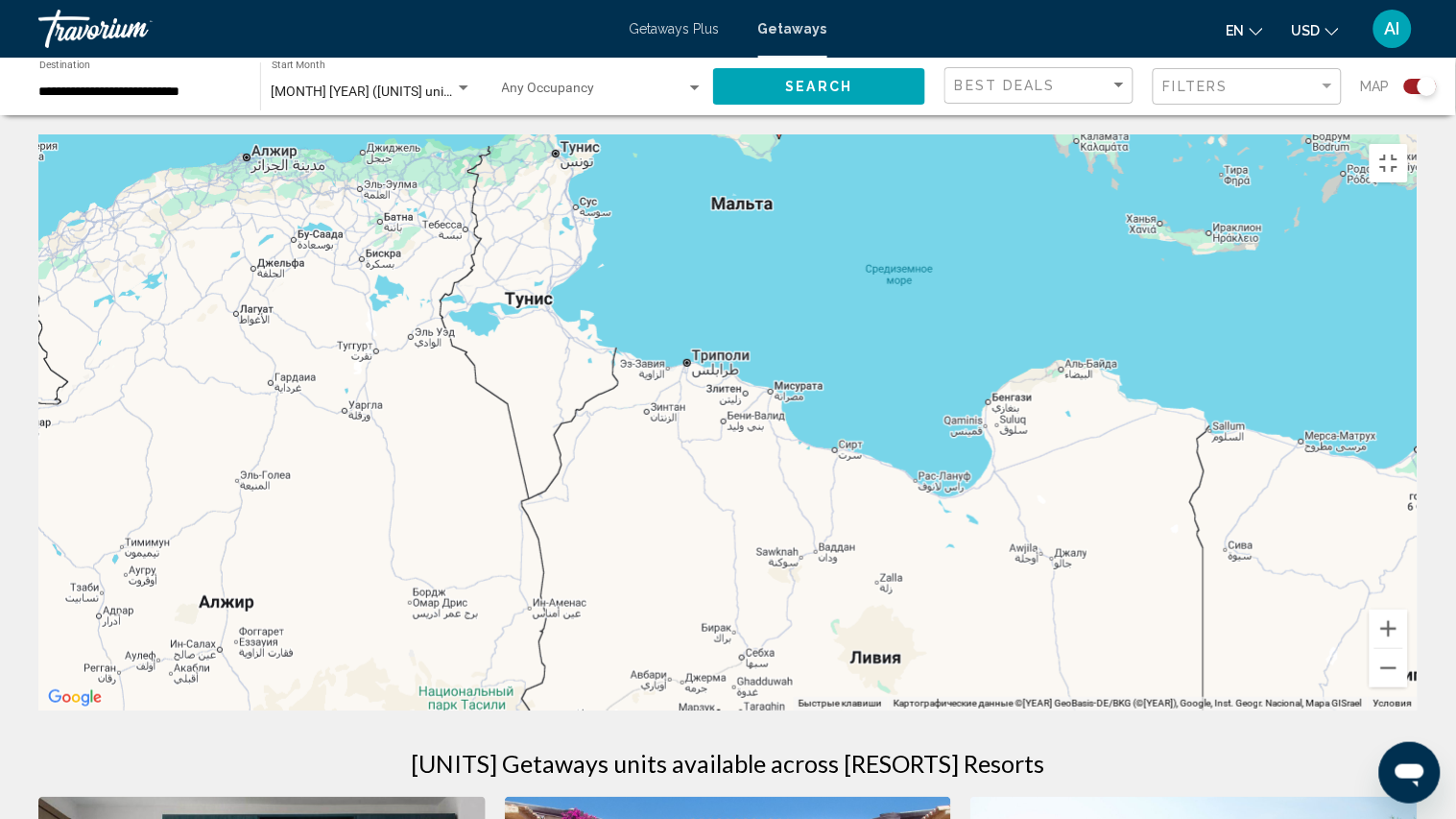 click on "Для навигации используйте клавиши со стрелками. Чтобы активировать перетаскивание с помощью клавиатуры, нажмите Alt + Ввод. После этого перемещайте маркер, используя клавиши со стрелками. Чтобы завершить перетаскивание, нажмите клавишу Ввод. Чтобы отменить действие, нажмите клавишу Esc. Быстрые клавиши Картографические данные Картографические данные ©[YEAR] GeoBasis-DE/BKG (©[YEAR]), Google, Inst. Geogr. Nacional, Mapa GISrael Картографические данные ©[YEAR] GeoBasis-DE/BKG (©[YEAR]), Google, Inst. Geogr. Nacional, Mapa GISrael [DISTANCE] Нажимайте, чтобы переключаться между метрической и британской системами измерения." at bounding box center (728, 422) 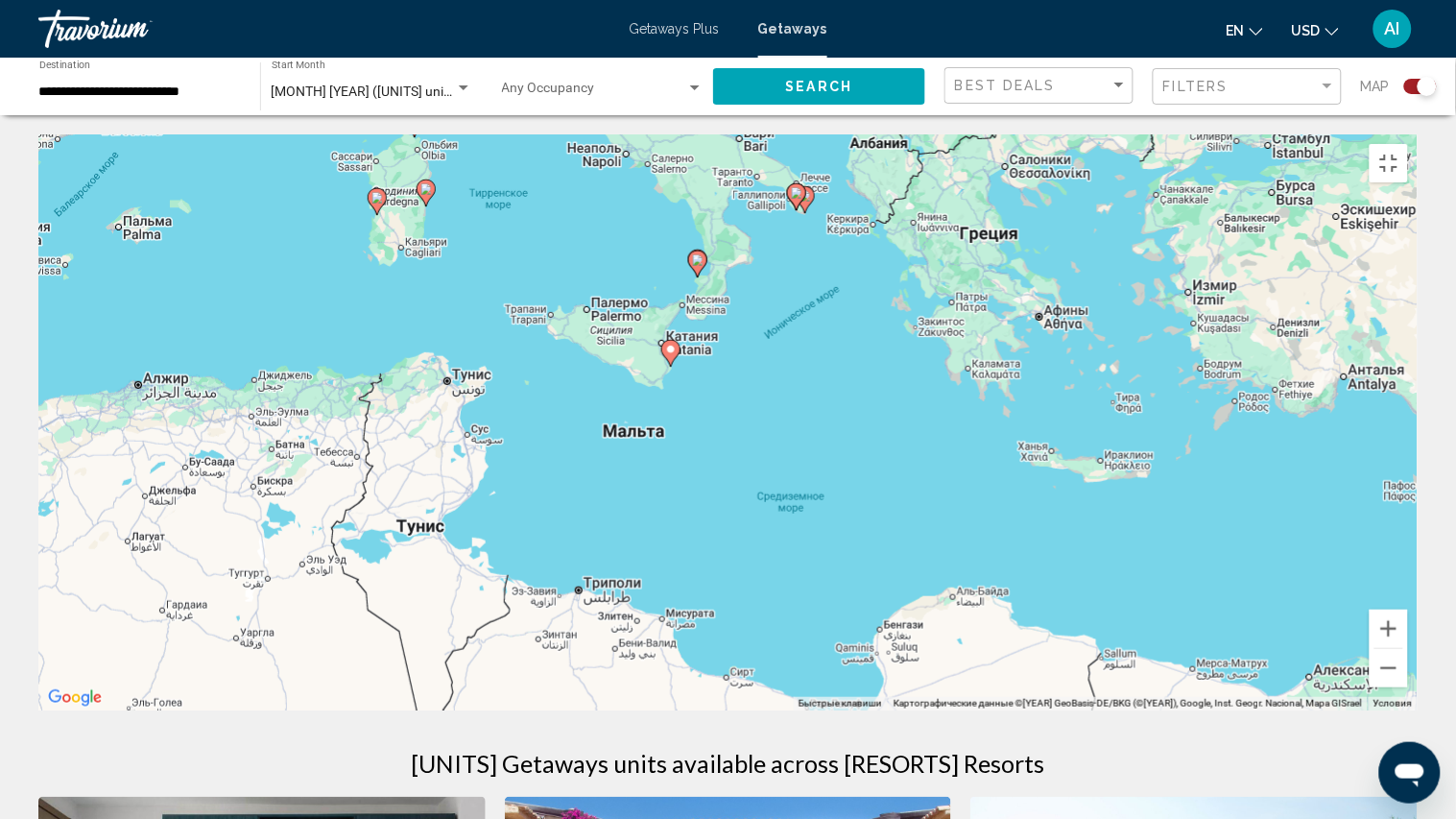drag, startPoint x: 1123, startPoint y: 586, endPoint x: 1012, endPoint y: 816, distance: 255.38402 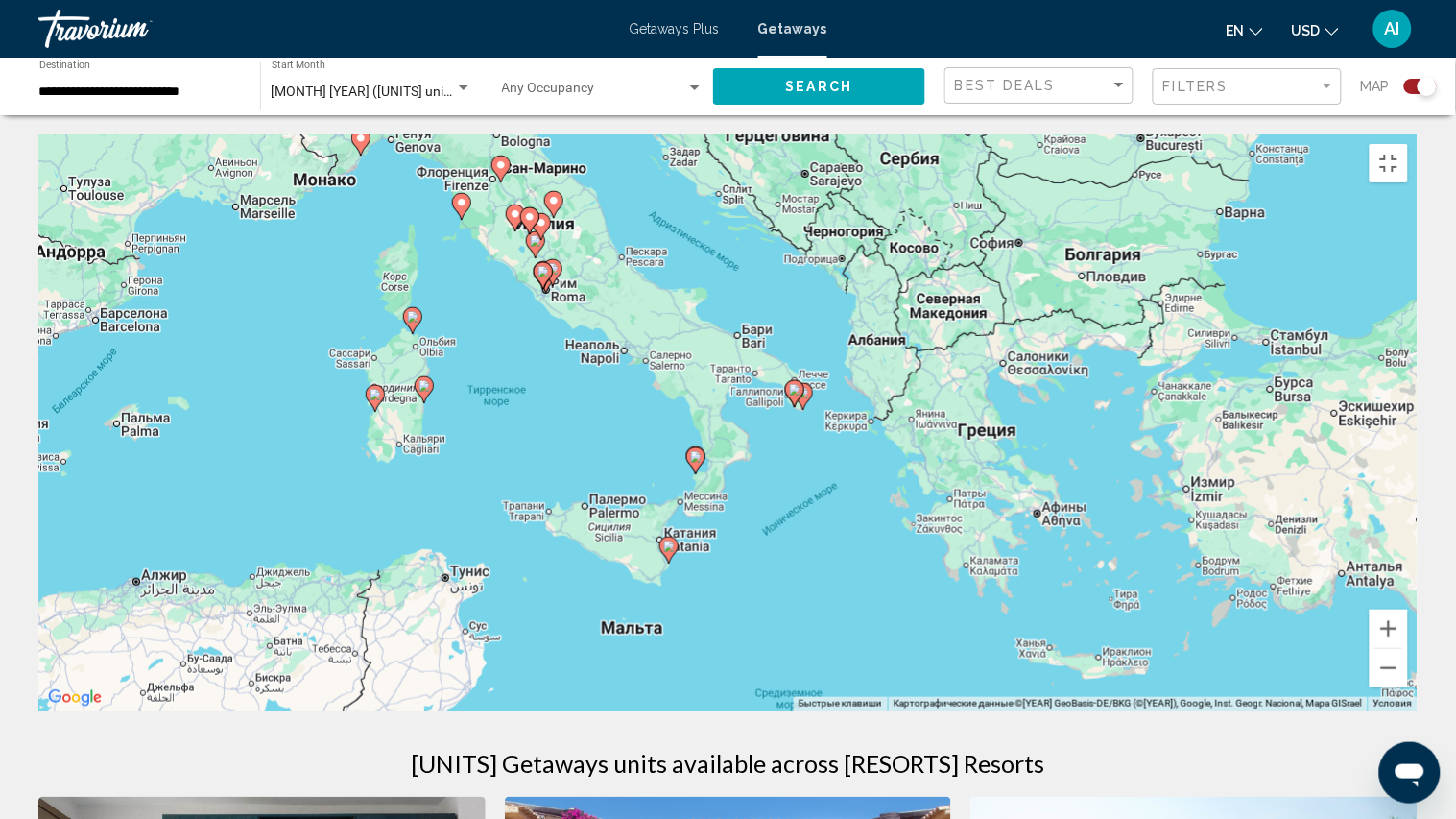 drag, startPoint x: 1024, startPoint y: 318, endPoint x: 1022, endPoint y: 521, distance: 203.00985 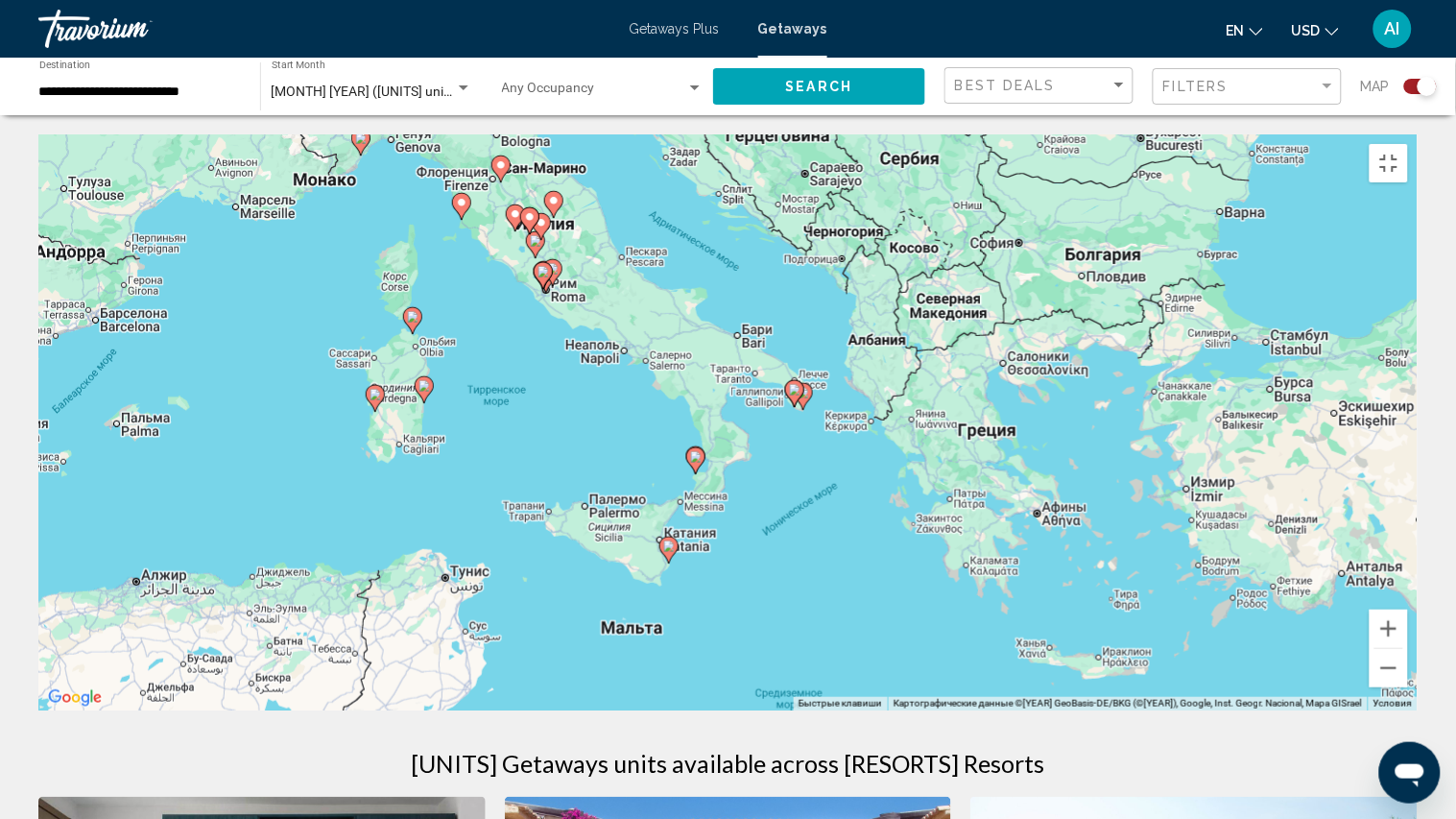 click at bounding box center (668, 550) 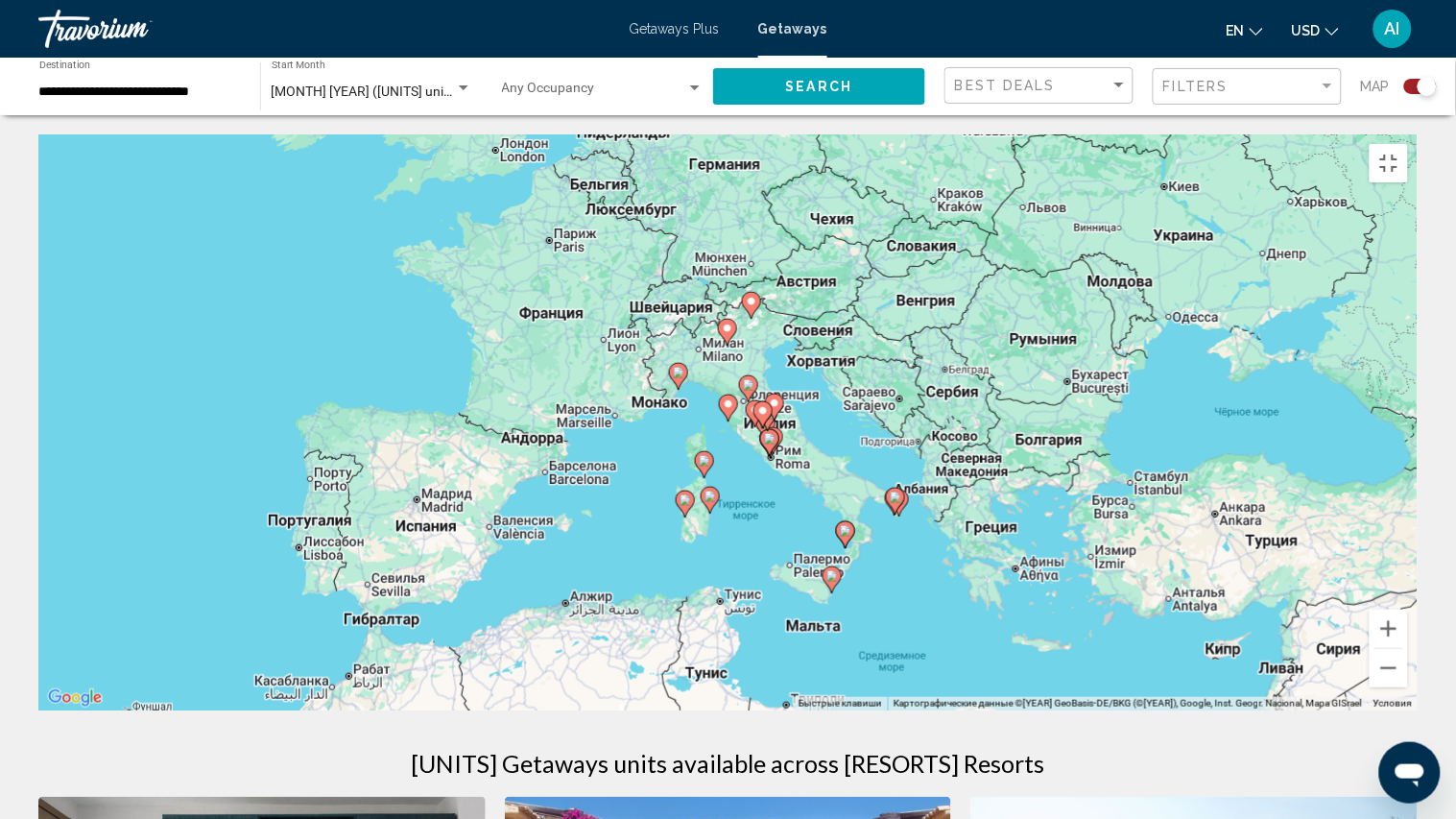 click at bounding box center (832, 576) 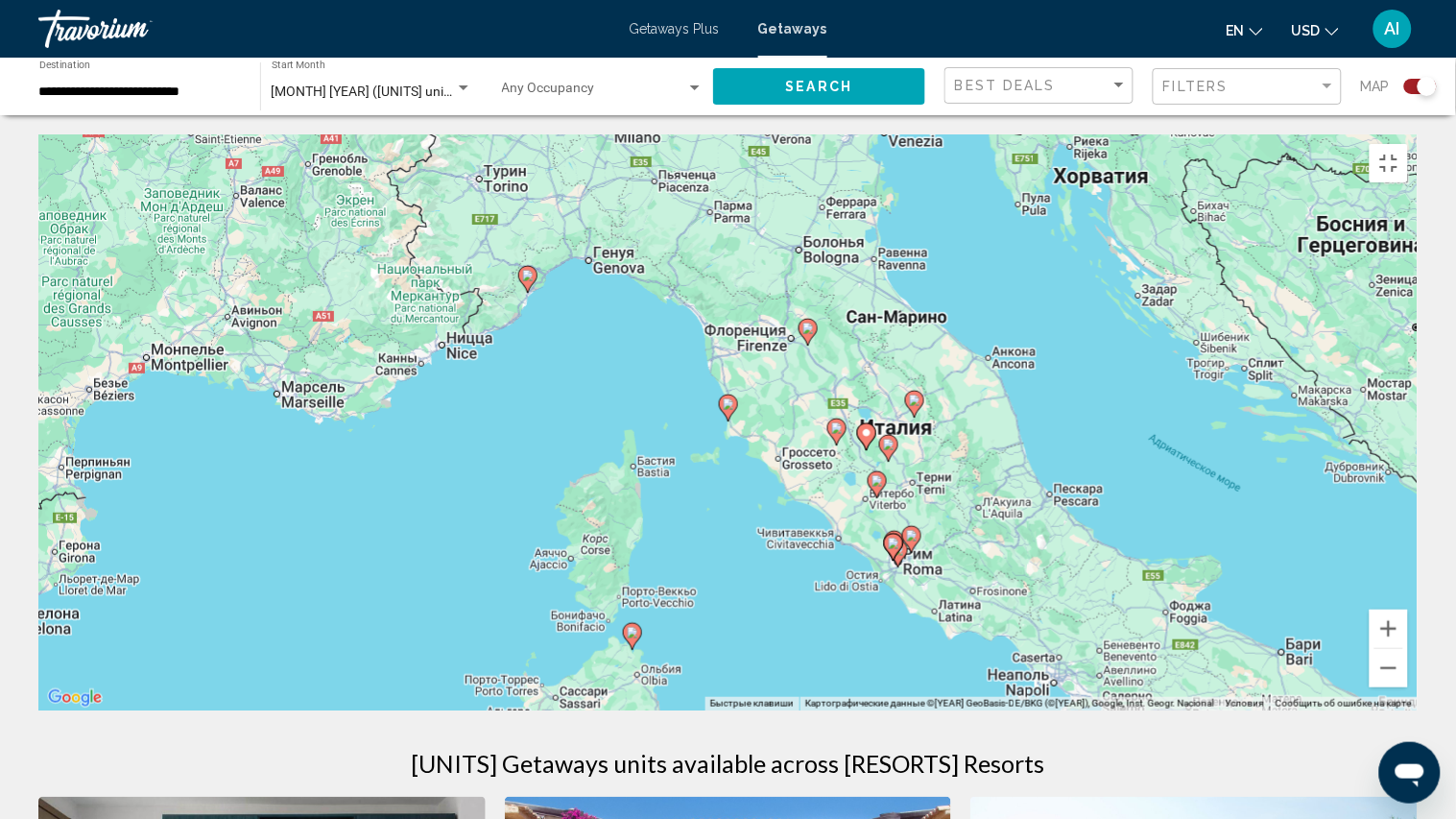 click at bounding box center (556, 788) 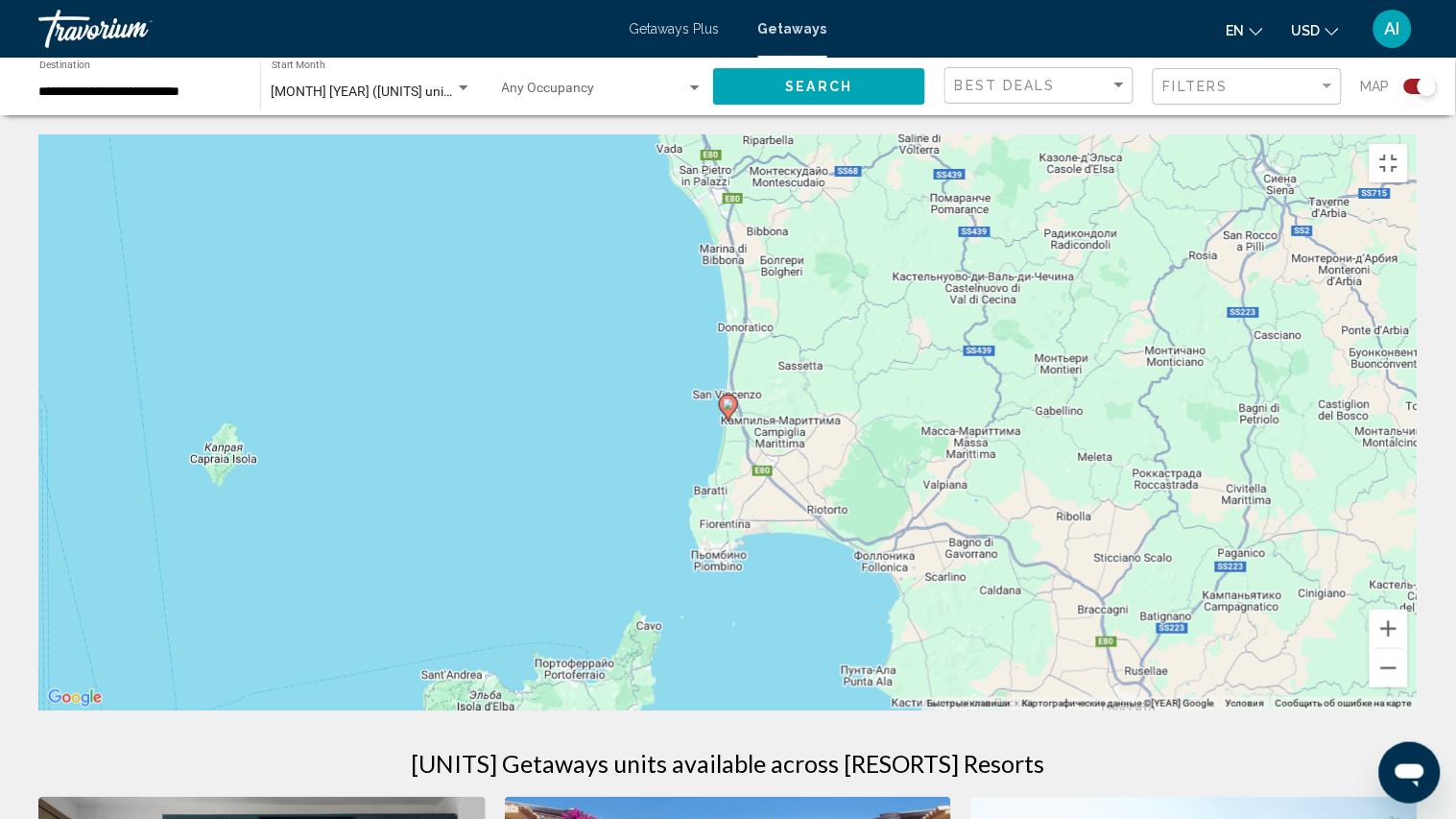 click at bounding box center [728, 404] 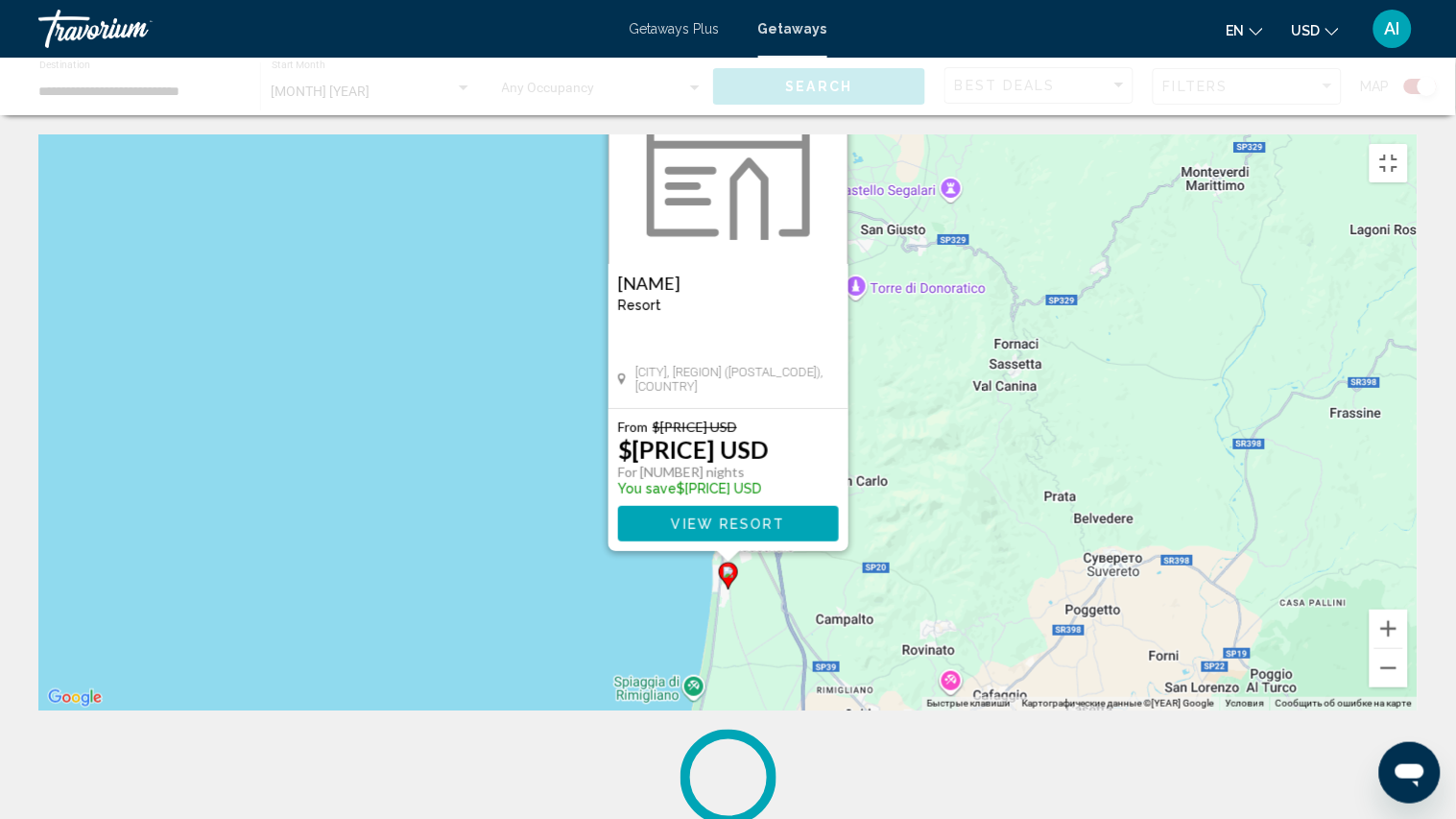 click on "View Resort" at bounding box center [728, 523] 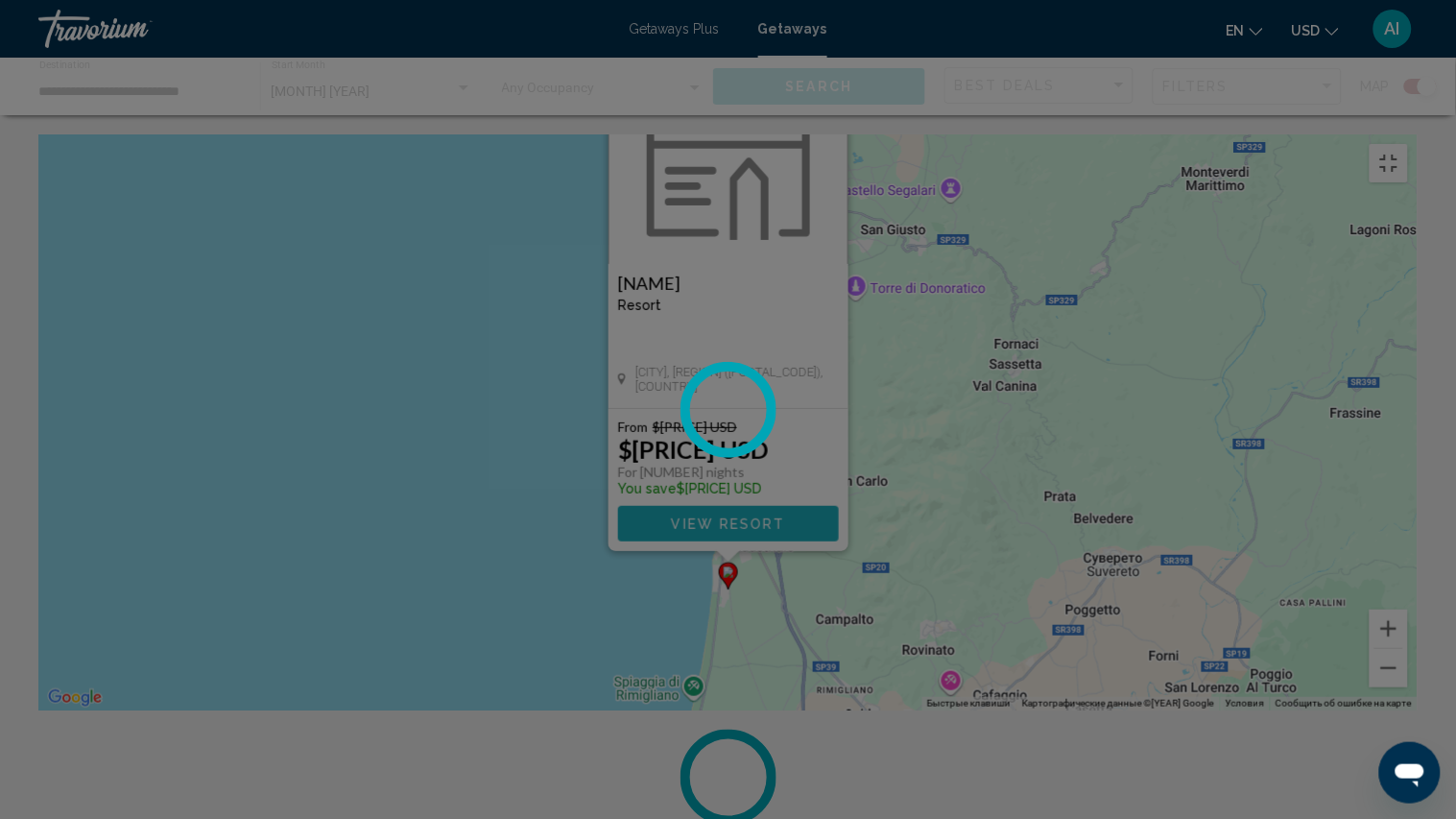 click on "View Resort" at bounding box center (728, 524) 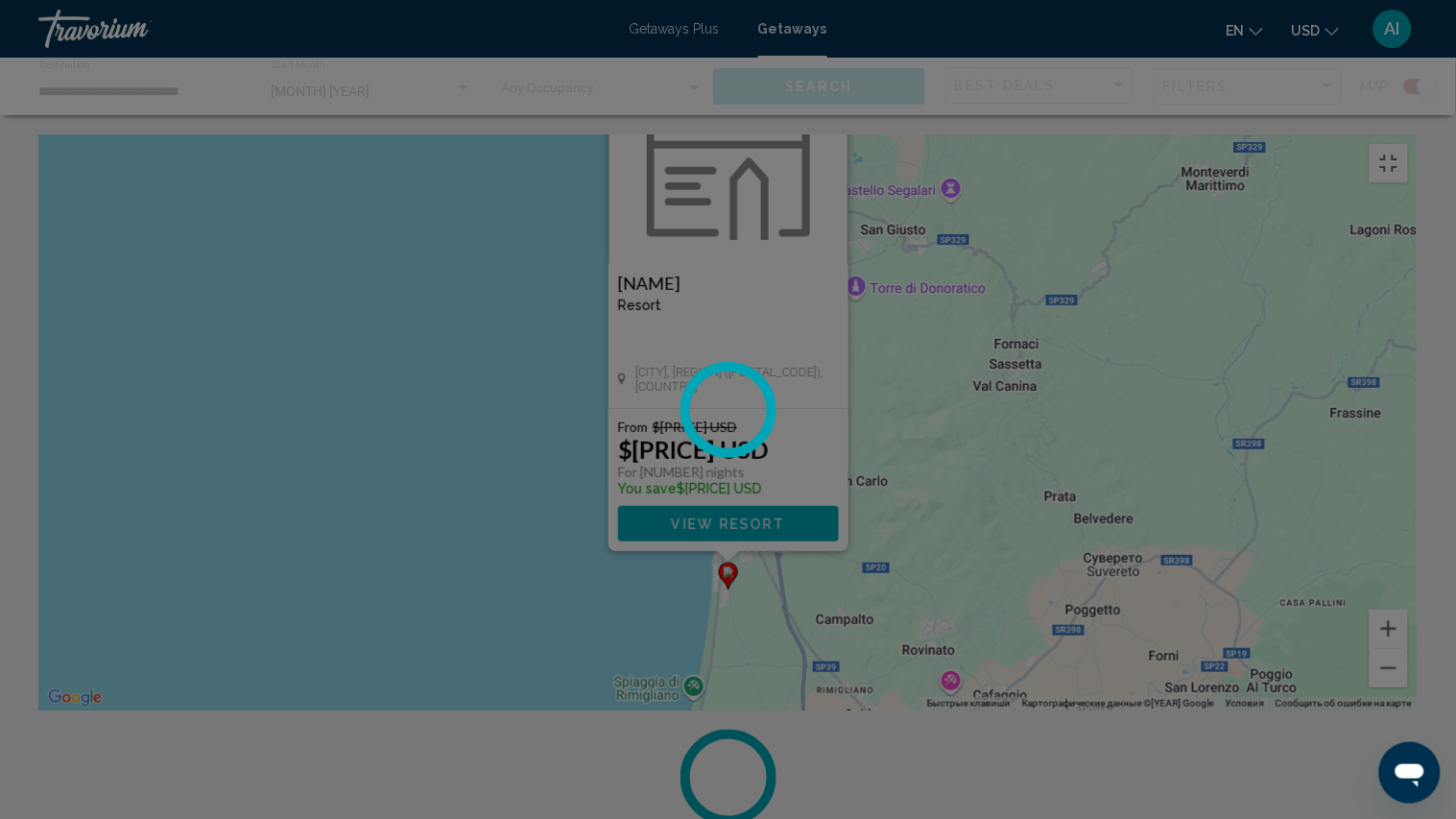 click at bounding box center [728, 168] 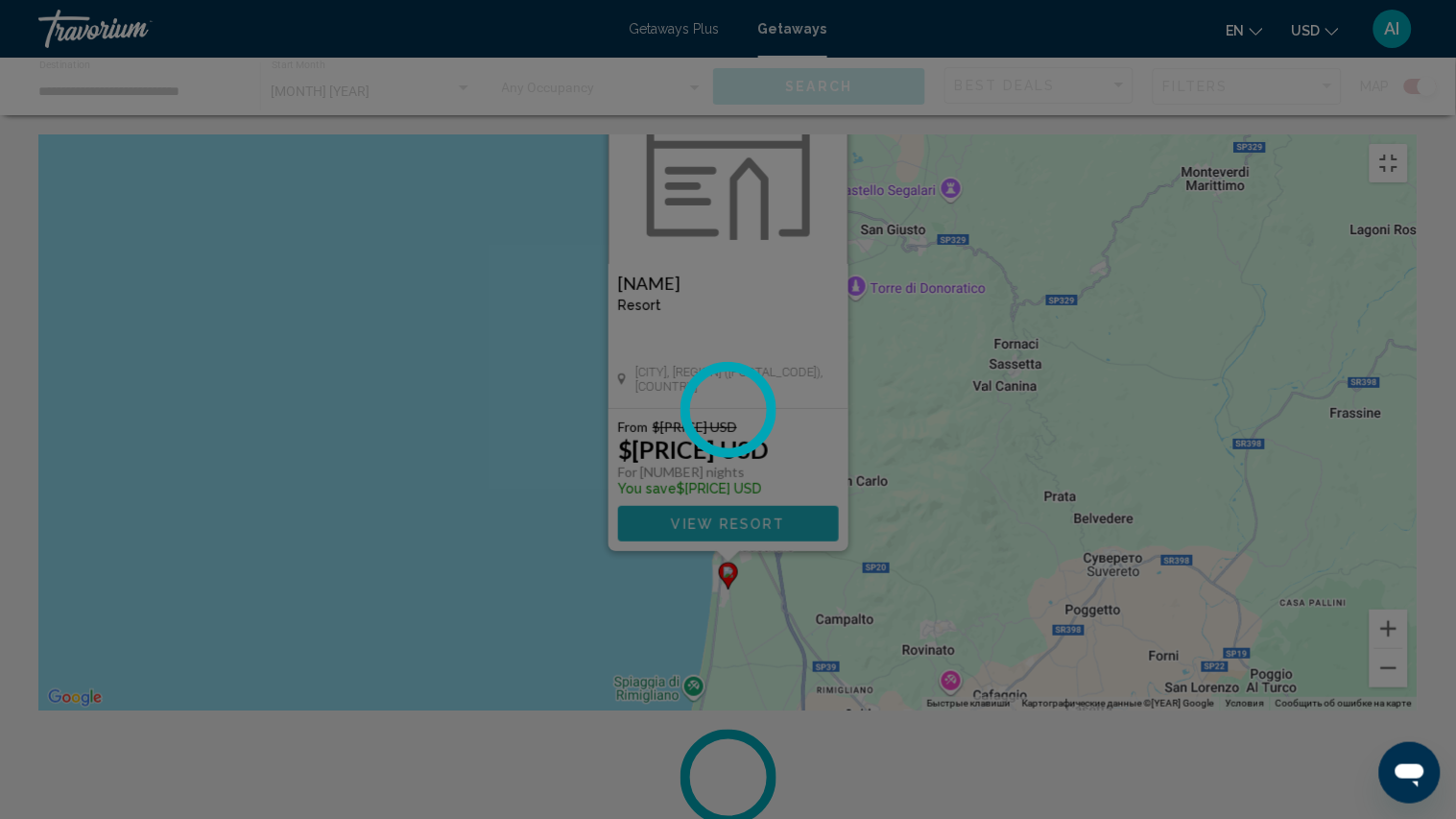 click on "View Resort" at bounding box center (728, 524) 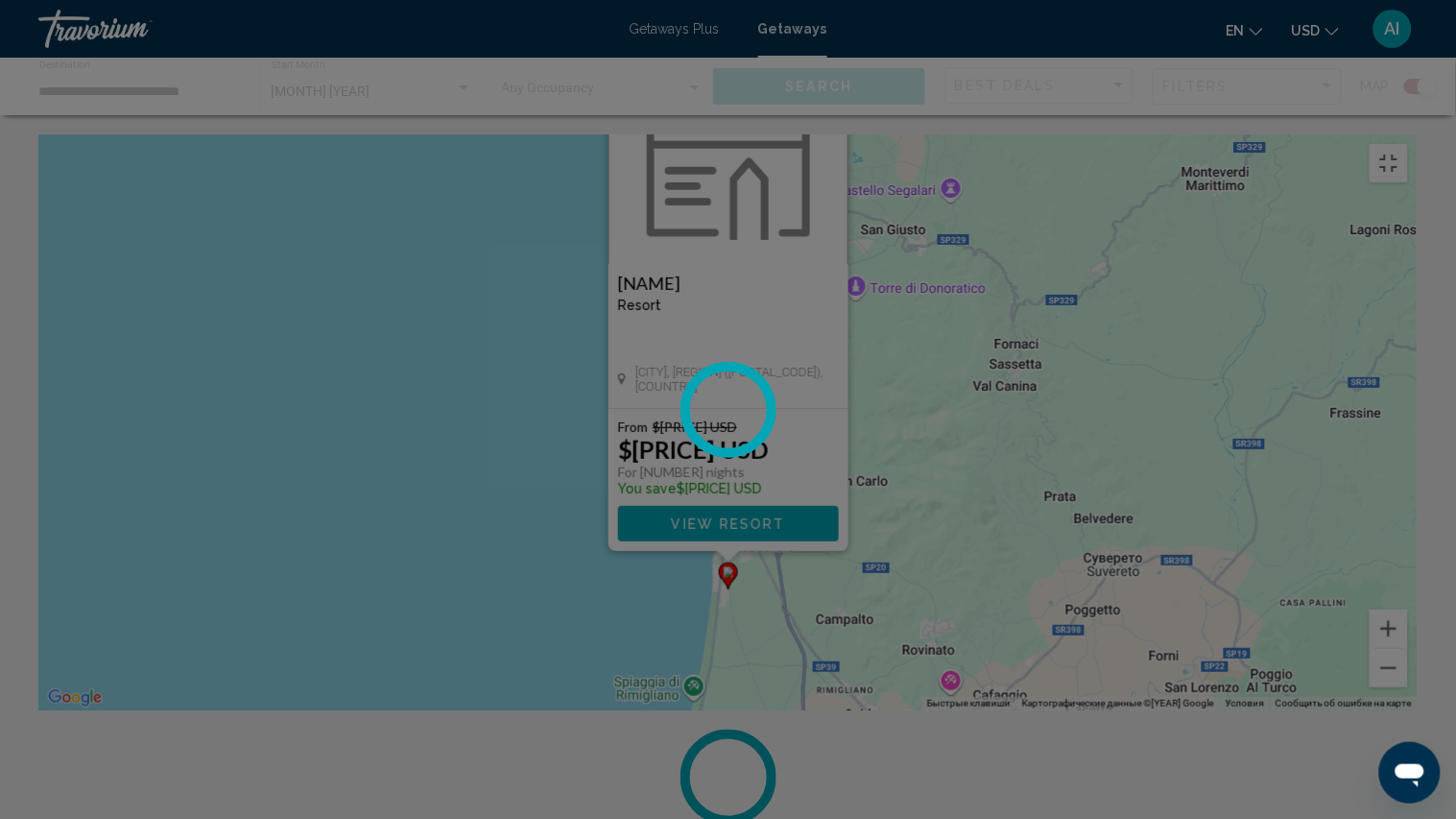 click at bounding box center [832, 87] 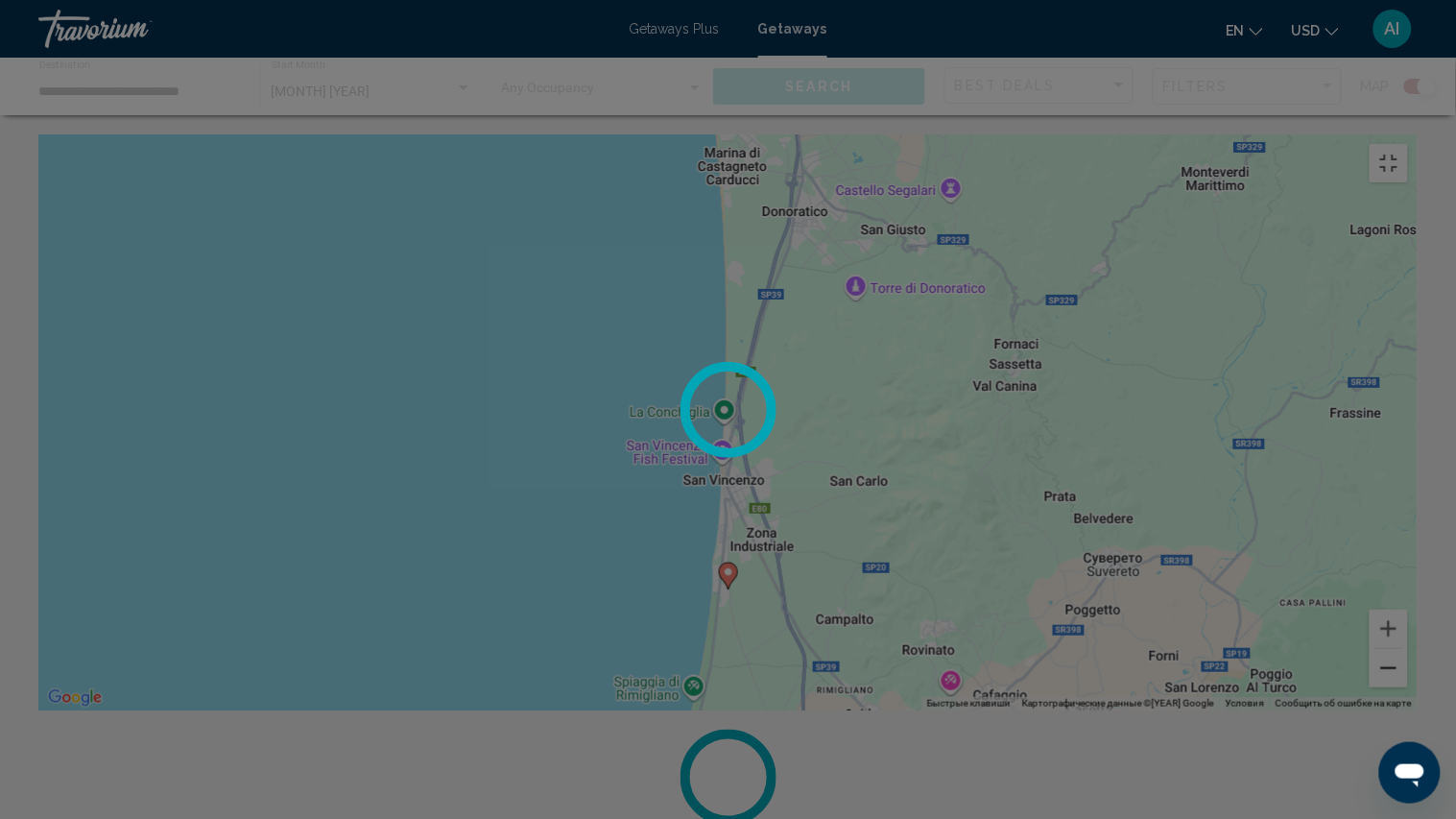 click at bounding box center [1389, 668] 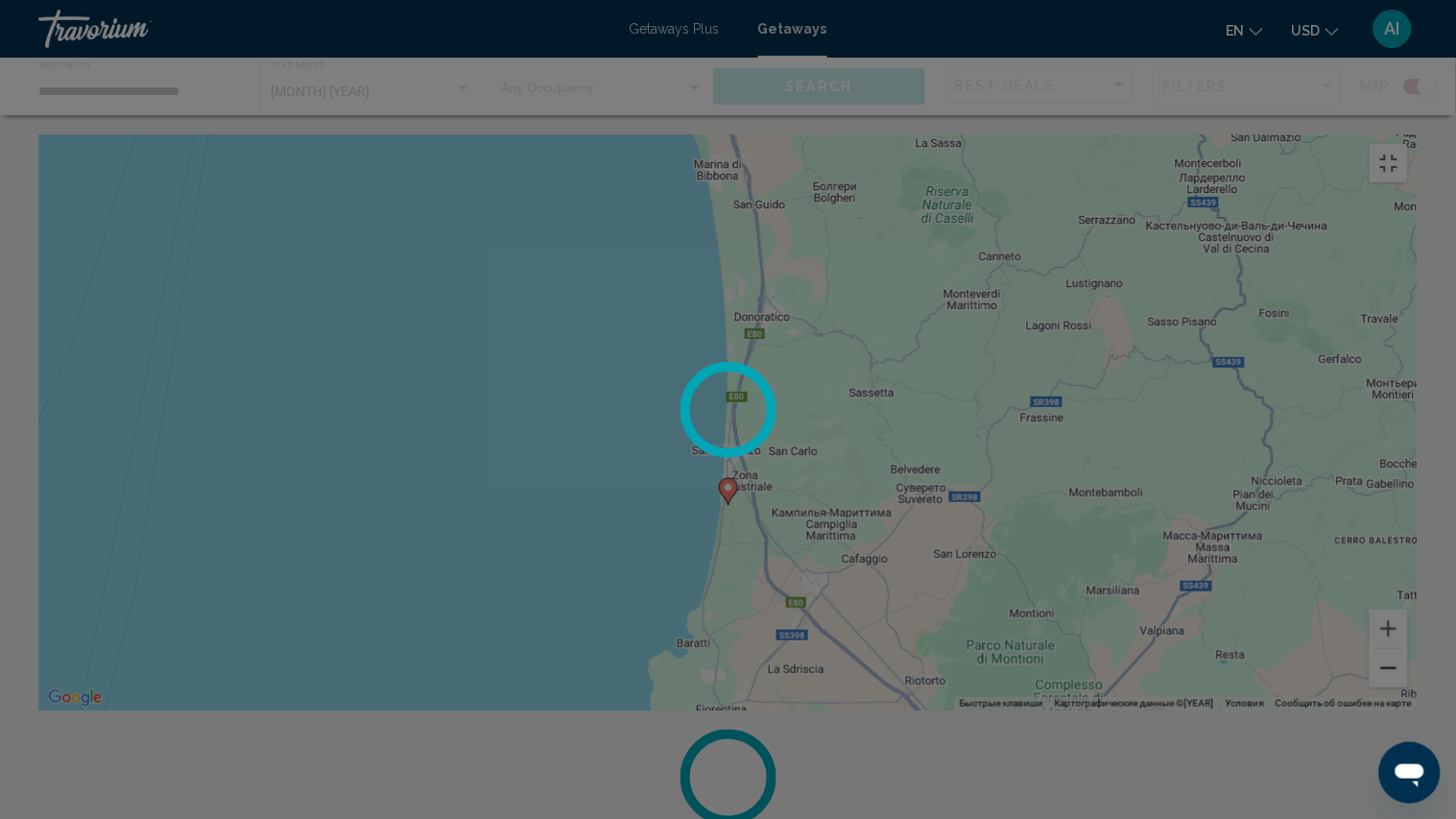 click at bounding box center [1389, 668] 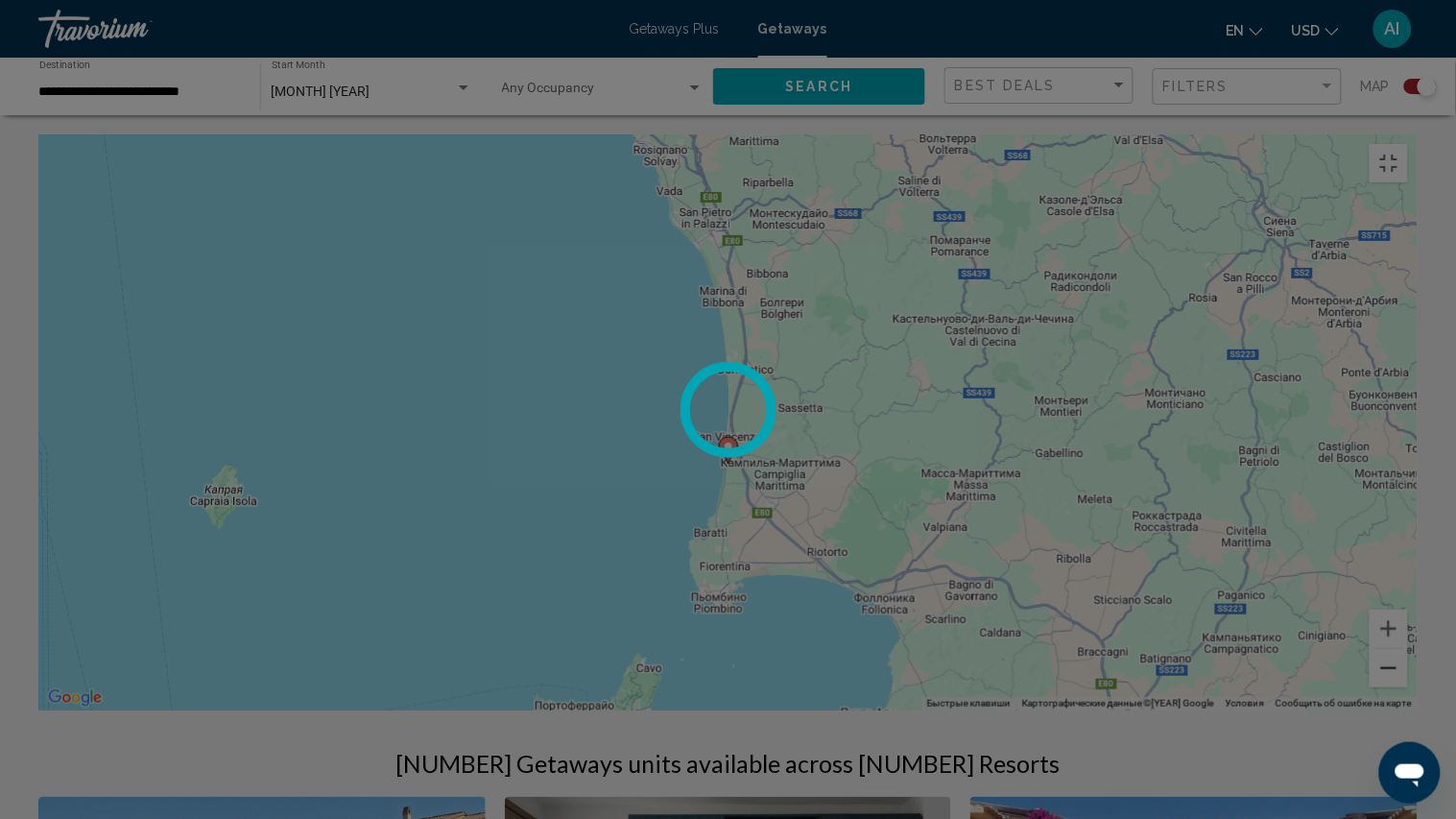 click at bounding box center (1389, 668) 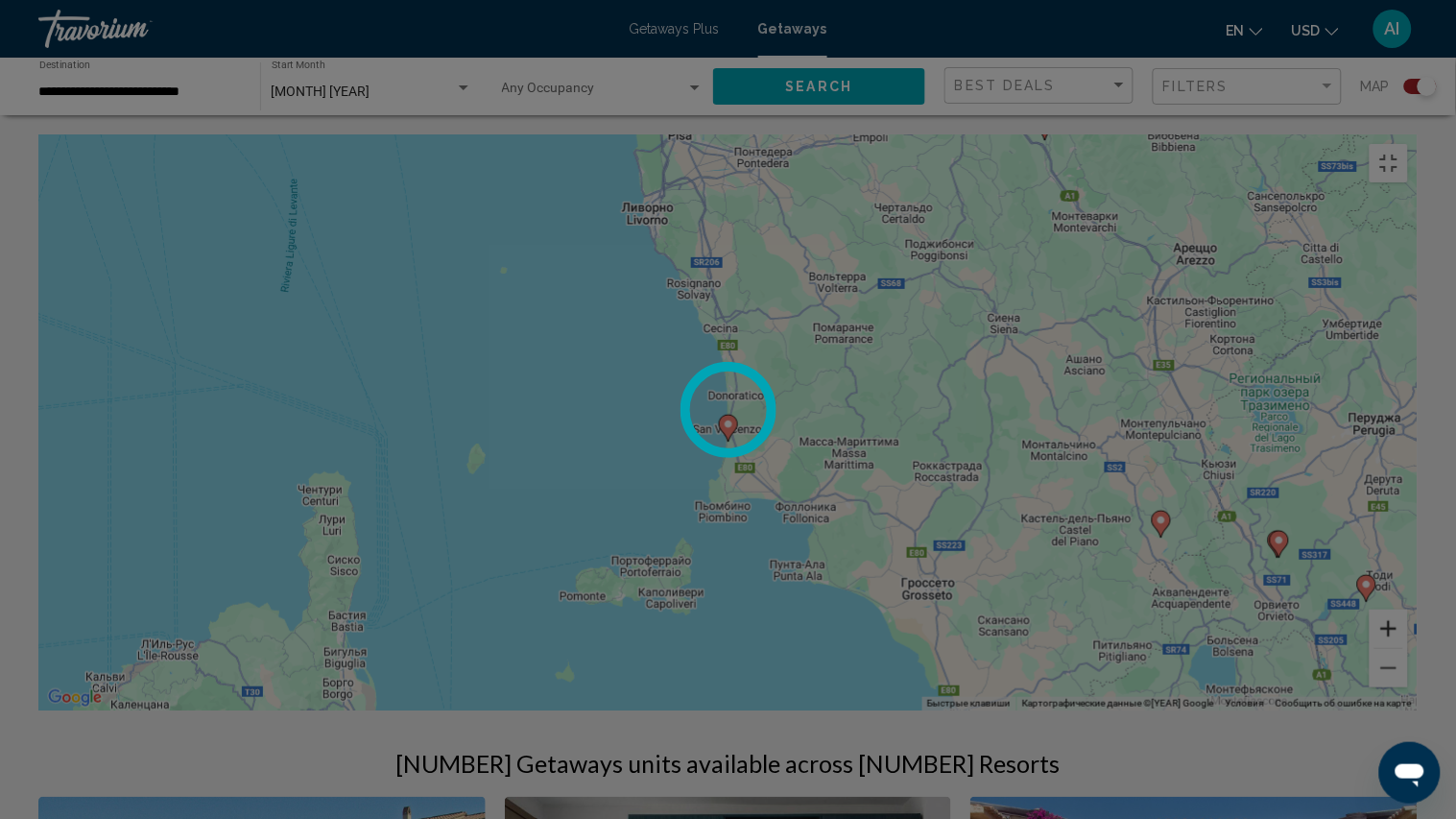click at bounding box center [1389, 629] 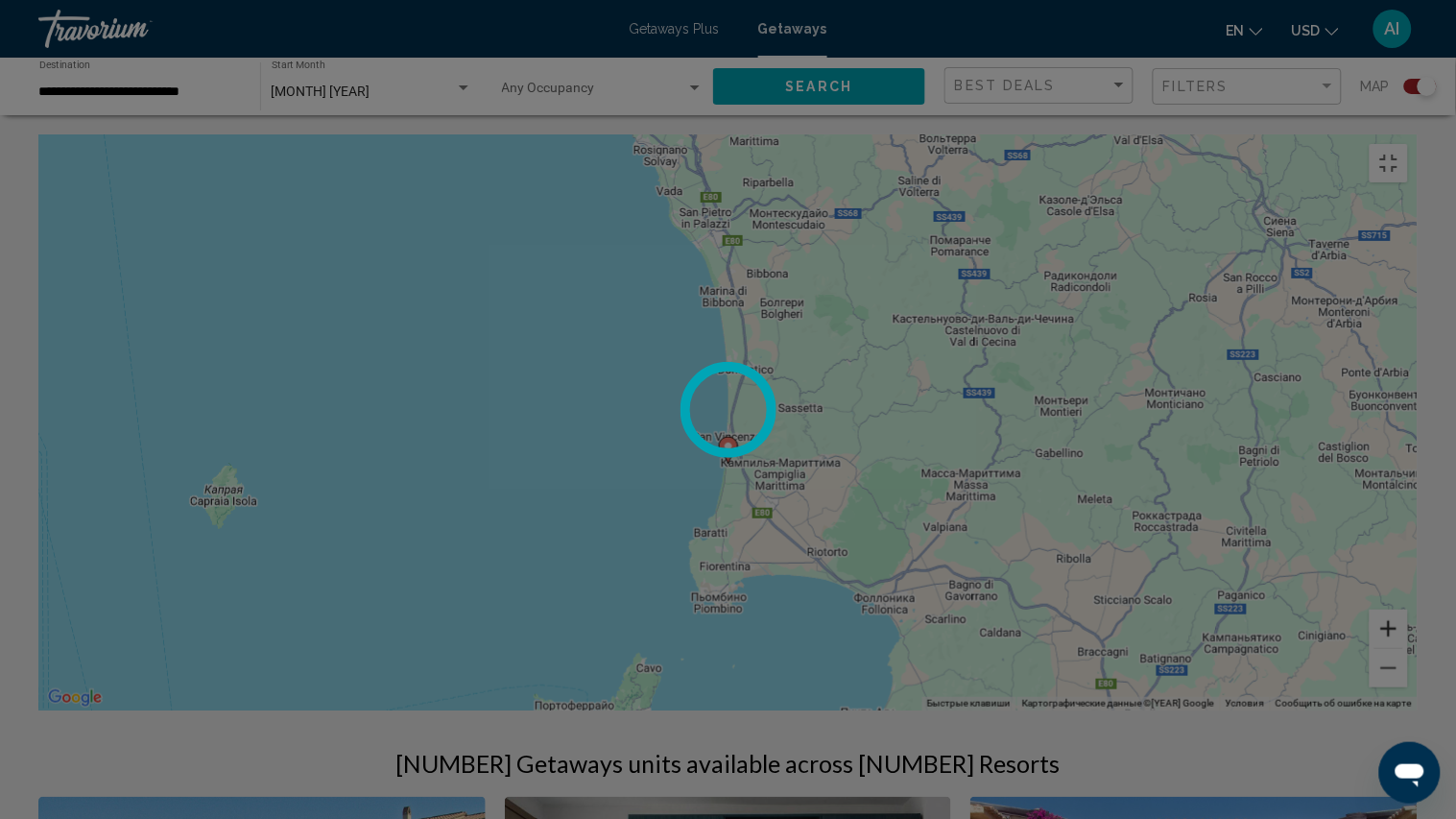 click at bounding box center (1389, 629) 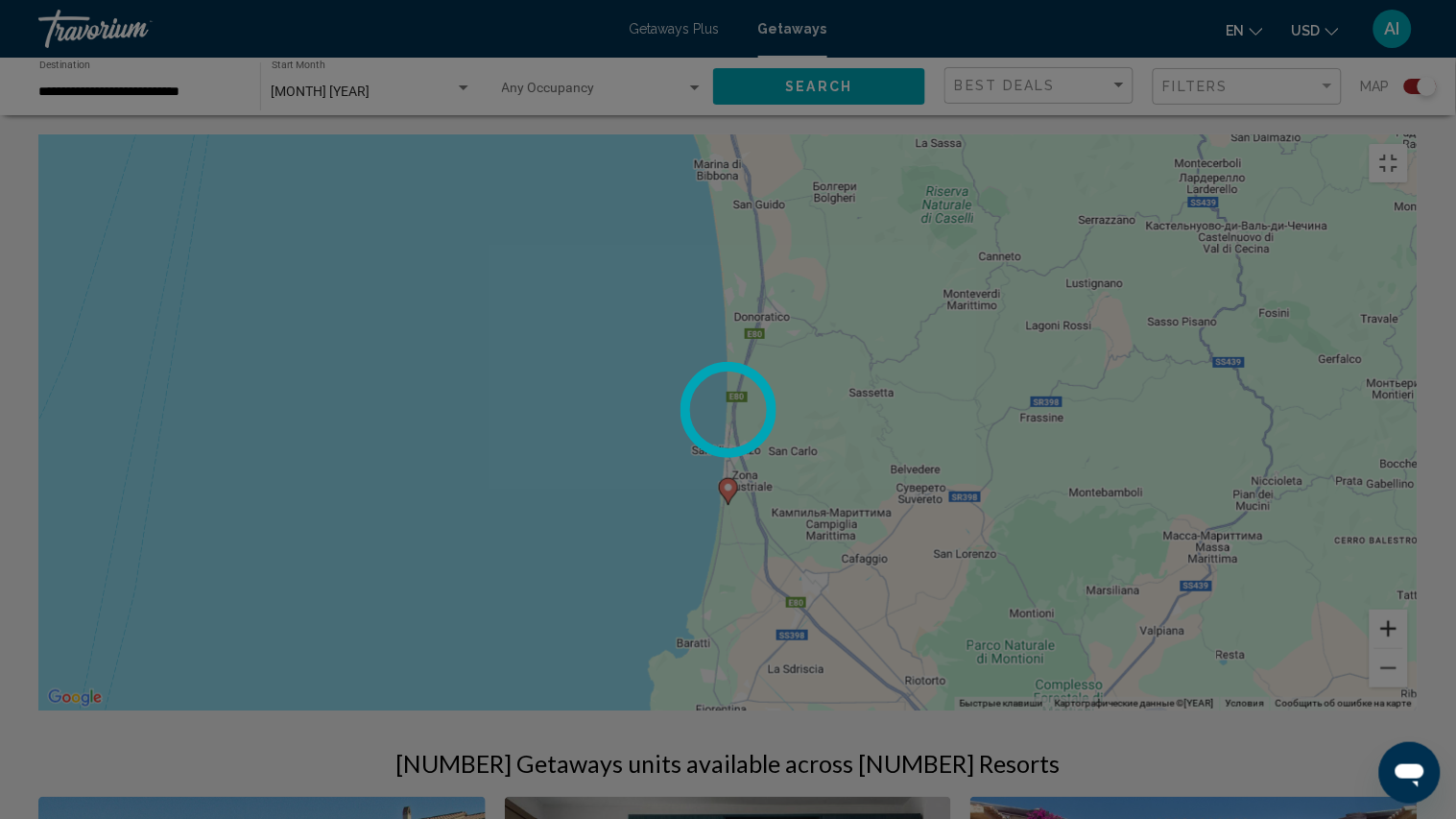 click at bounding box center (1389, 629) 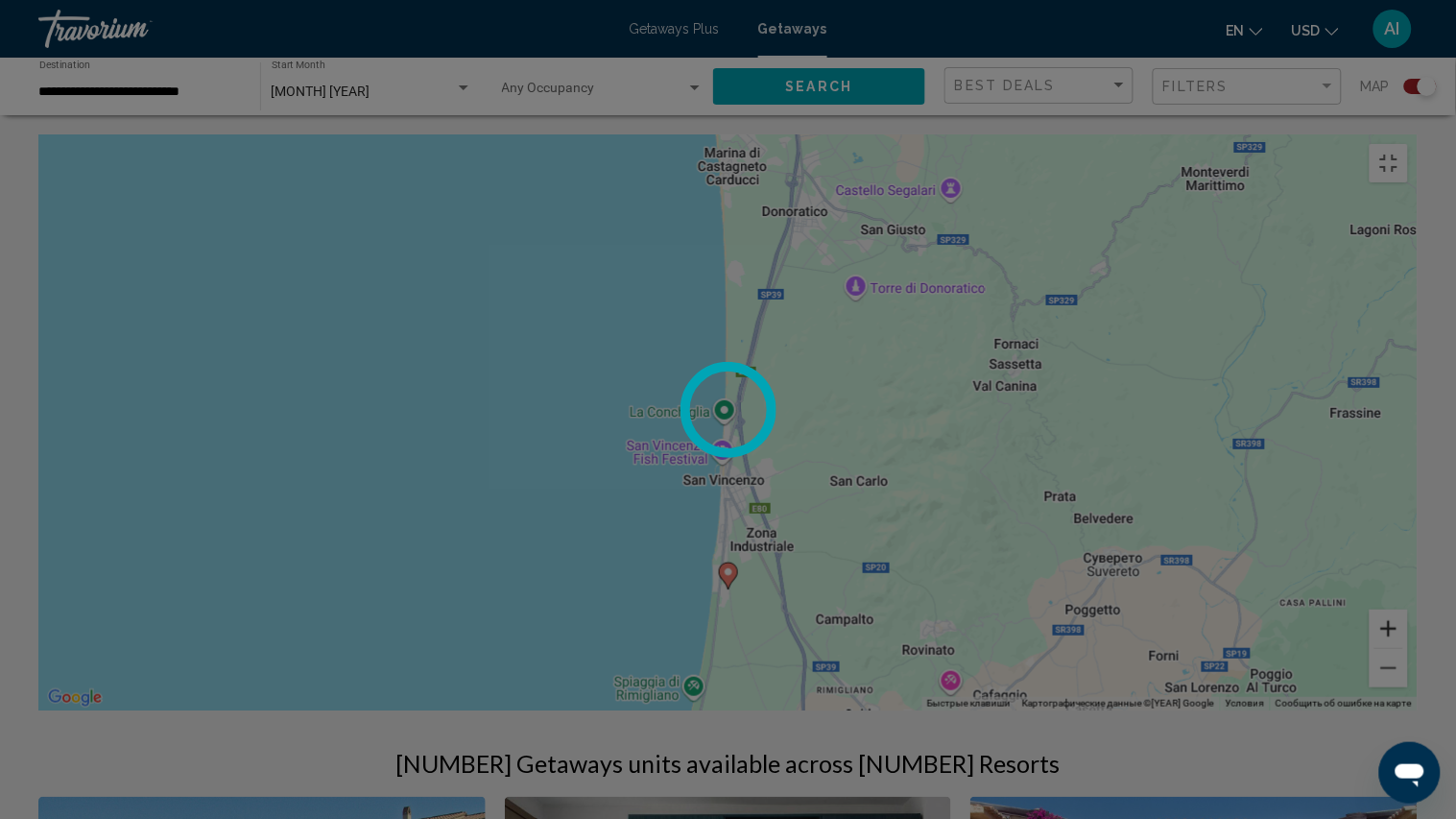 click at bounding box center (1389, 629) 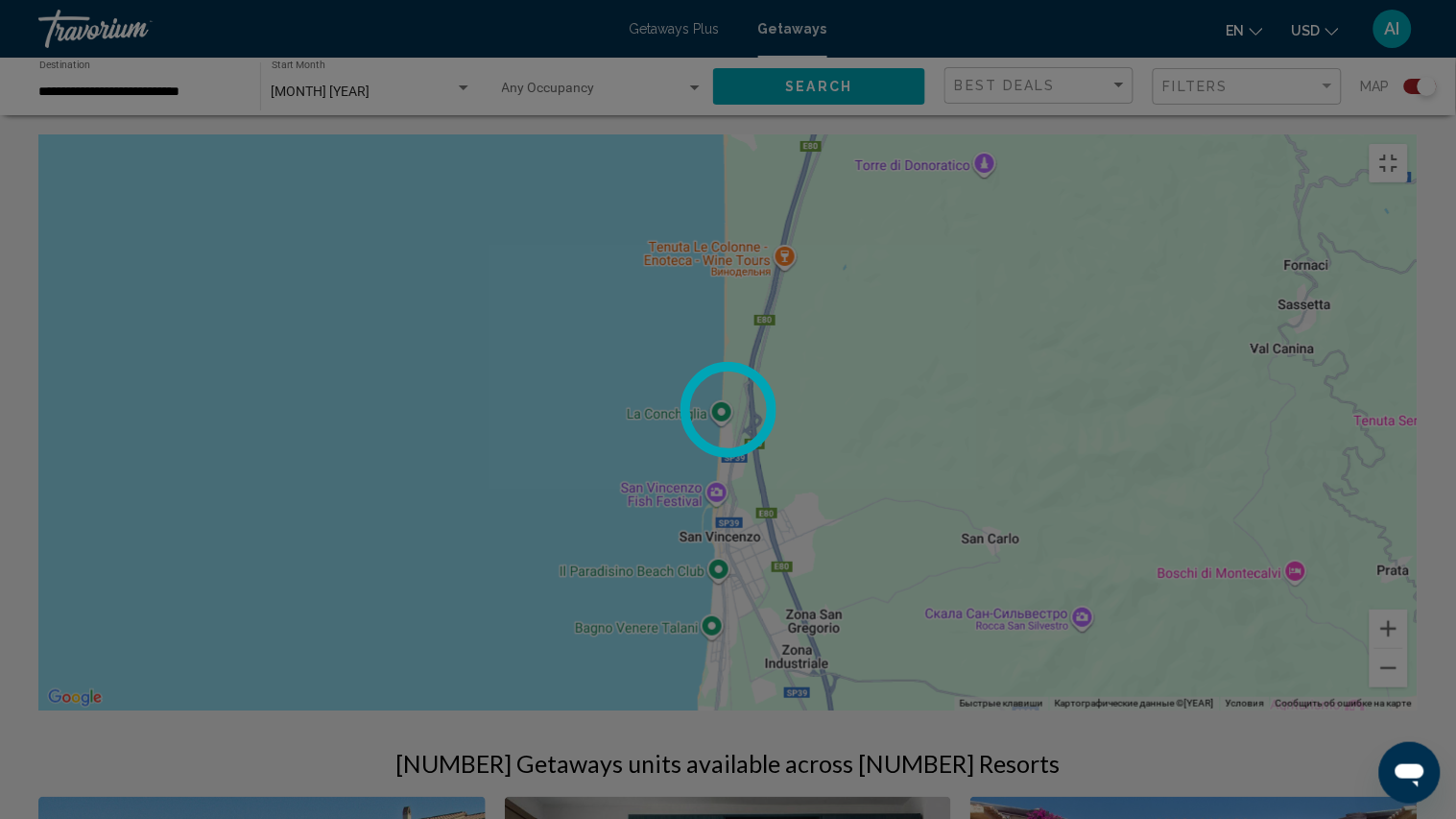 click on "Для навигации используйте клавиши со стрелками. Чтобы активировать перетаскивание с помощью клавиатуры, нажмите Alt + Ввод. После этого перемещайте маркер, используя клавиши со стрелками. Чтобы завершить перетаскивание, нажмите клавишу Ввод. Чтобы отменить действие, нажмите клавишу Esc. Быстрые клавиши Картографические данные Картографические данные ©[YEAR] GeoBasis-DE/BKG (©[YEAR]), Google, Inst. Geogr. Nacional, Mapa GISrael Картографические данные ©[YEAR] GeoBasis-DE/BKG (©[YEAR]), Google, Inst. Geogr. Nacional, Mapa GISrael [DISTANCE] Нажимайте, чтобы переключаться между метрической и британской системами измерения." at bounding box center [728, 422] 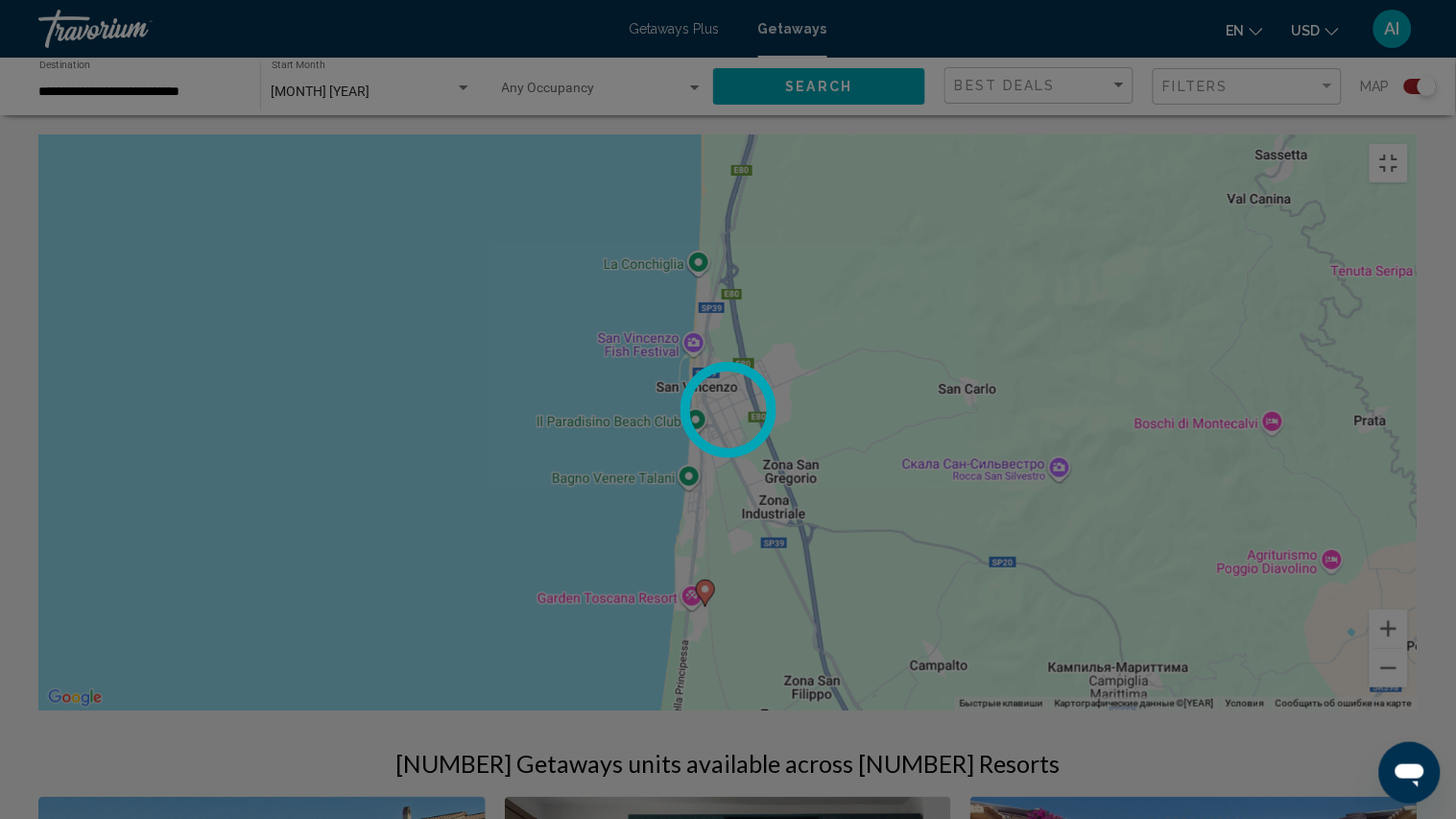 drag, startPoint x: 1190, startPoint y: 613, endPoint x: 1165, endPoint y: 451, distance: 164 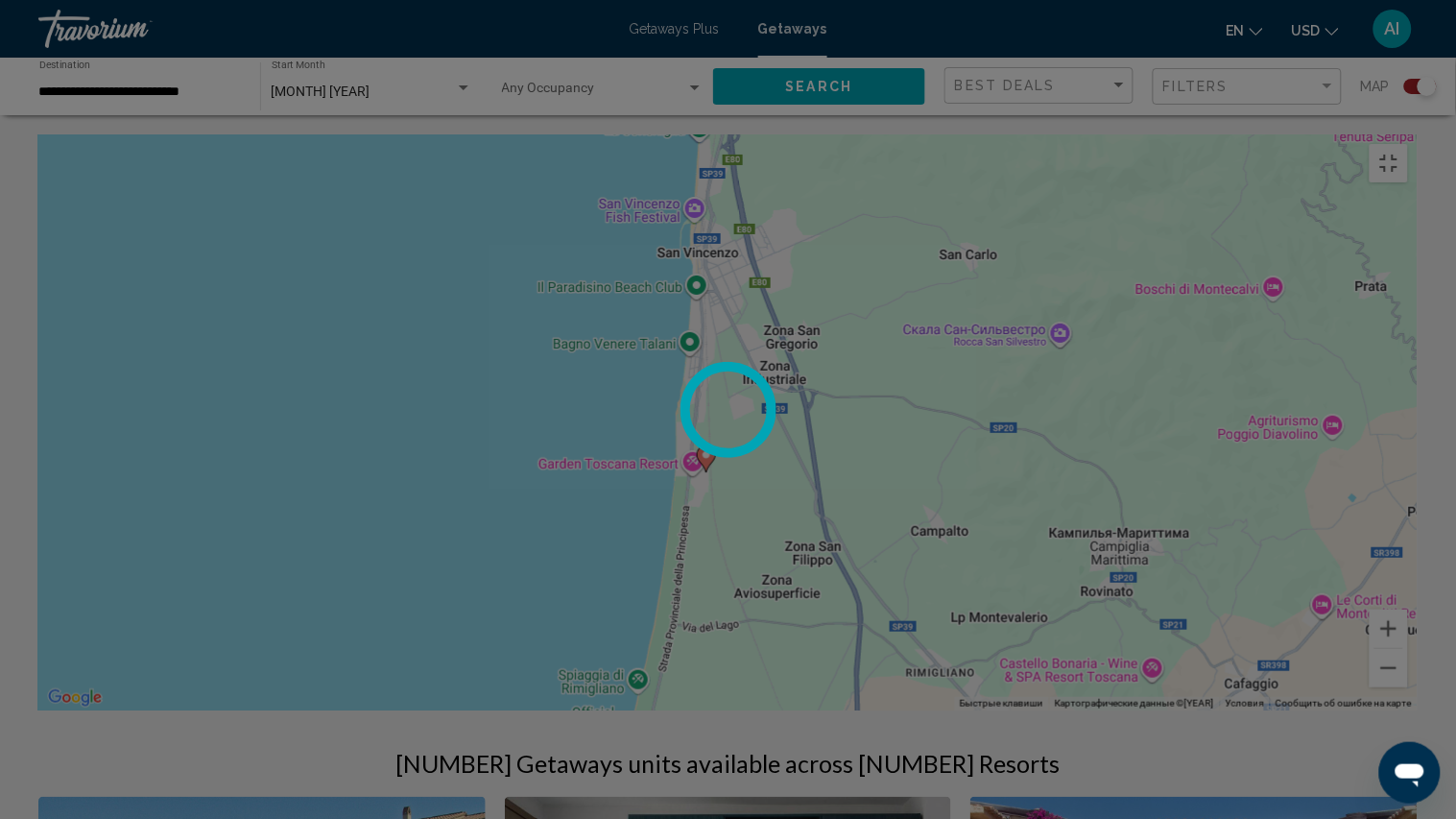drag, startPoint x: 1162, startPoint y: 380, endPoint x: 1163, endPoint y: 280, distance: 100.005 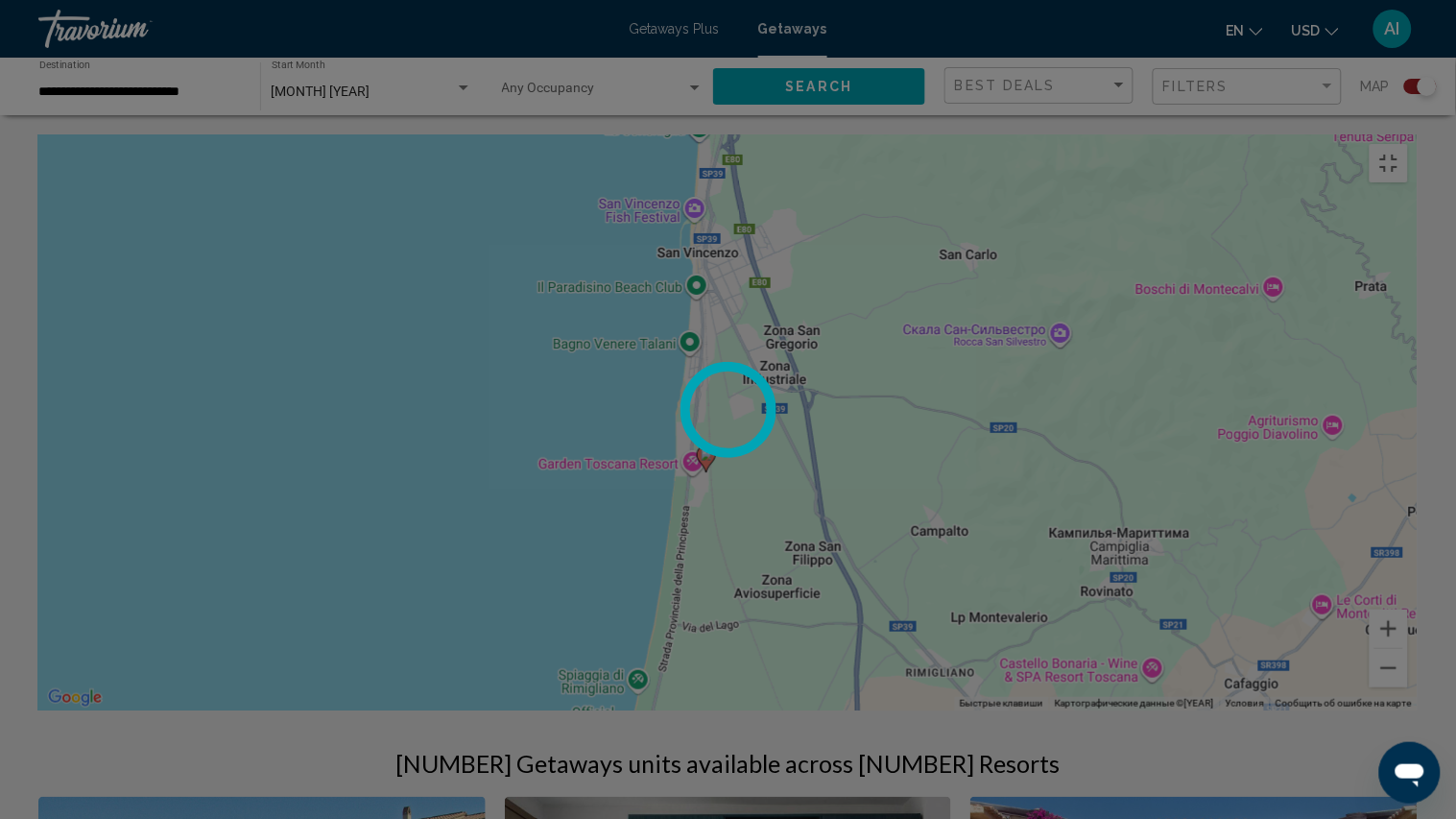 click on "Для навигации используйте клавиши со стрелками. Чтобы активировать перетаскивание с помощью клавиатуры, нажмите Alt + Ввод. После этого перемещайте маркер, используя клавиши со стрелками. Чтобы завершить перетаскивание, нажмите клавишу Ввод. Чтобы отменить действие, нажмите клавишу Esc. Быстрые клавиши Картографические данные Картографические данные ©[YEAR] GeoBasis-DE/BKG (©[YEAR]), Google, Inst. Geogr. Nacional, Mapa GISrael Картографические данные ©[YEAR] GeoBasis-DE/BKG (©[YEAR]), Google, Inst. Geogr. Nacional, Mapa GISrael [DISTANCE] Нажимайте, чтобы переключаться между метрической и британской системами измерения." at bounding box center (728, 422) 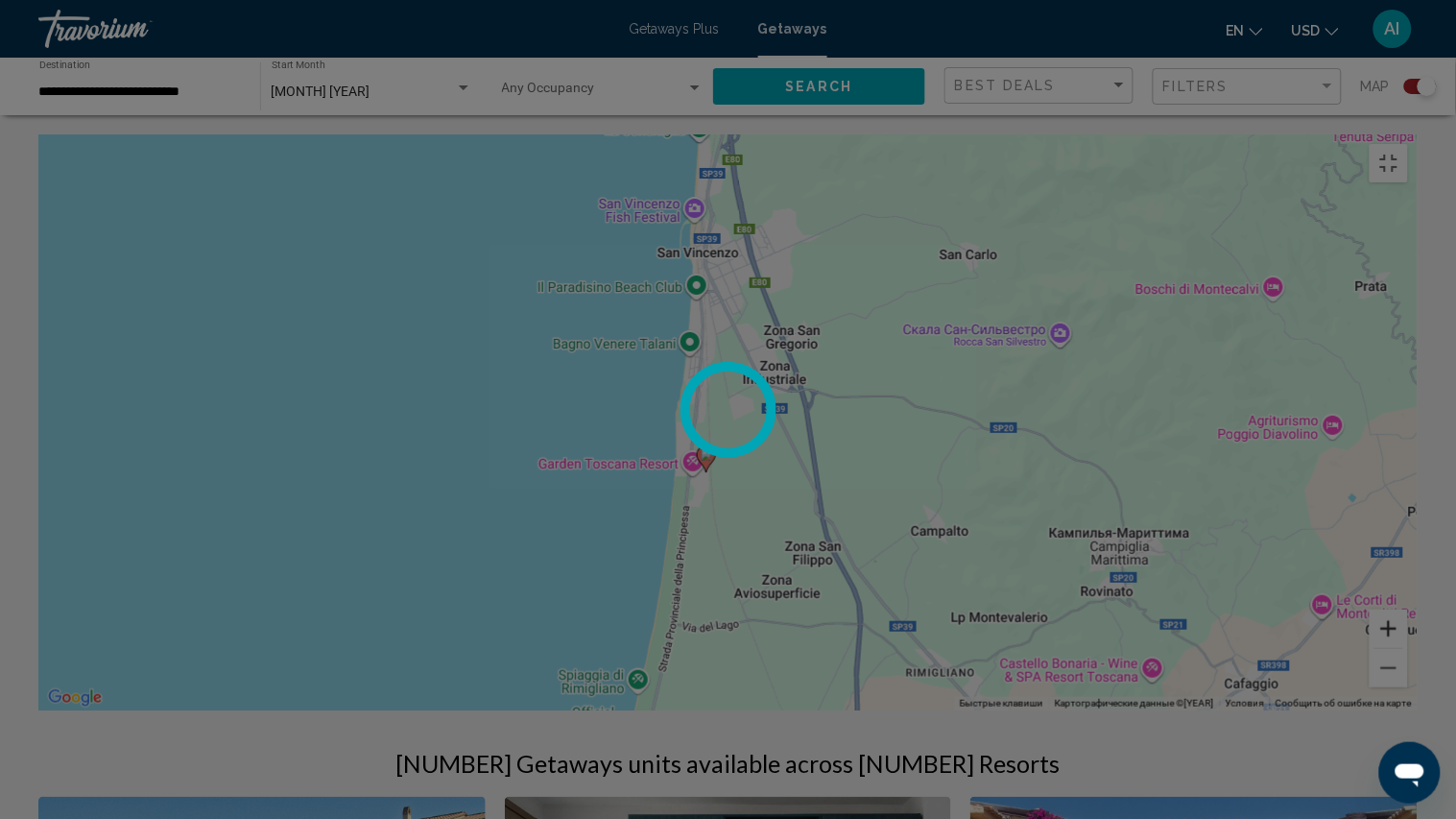 click at bounding box center (1389, 629) 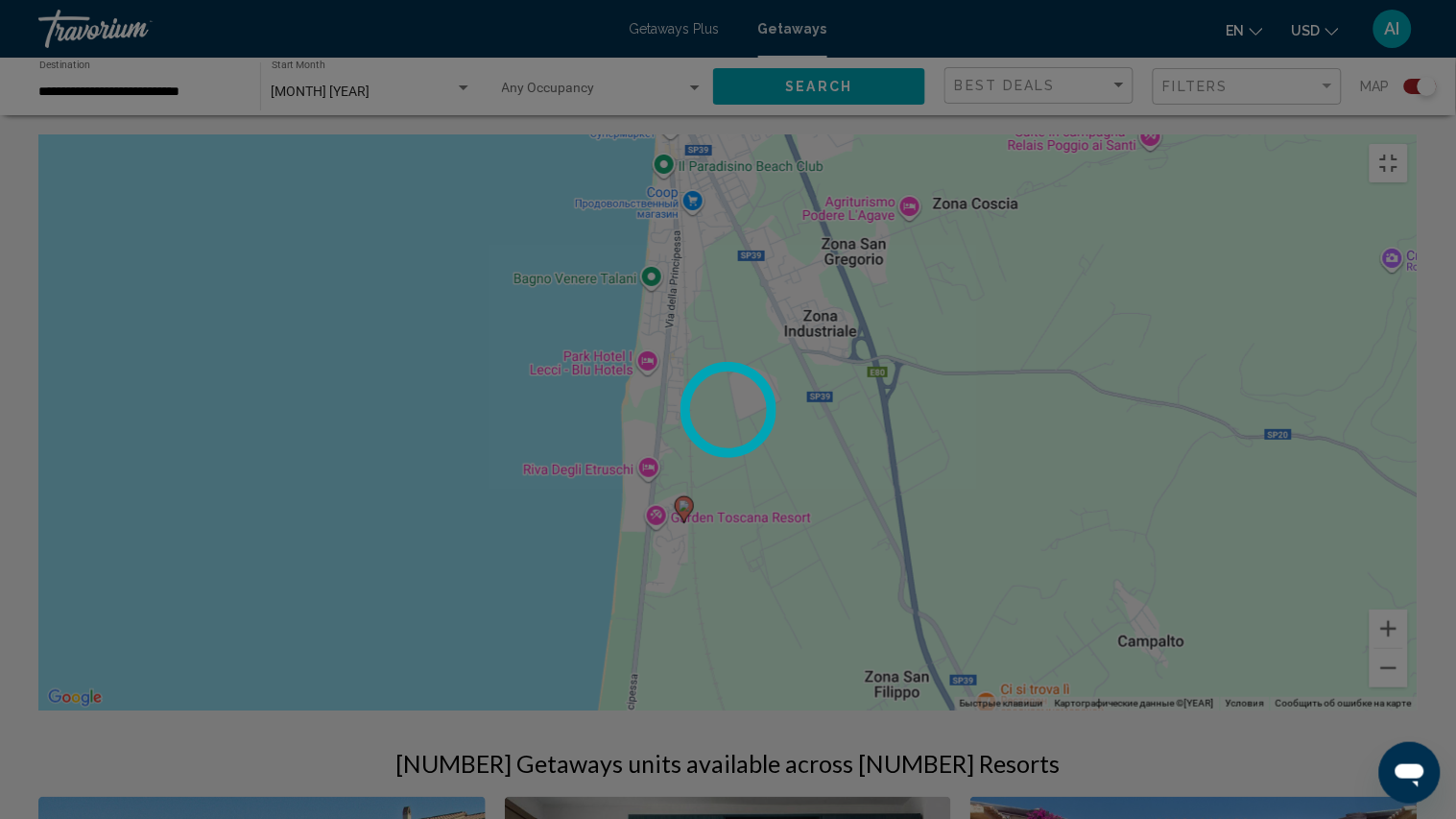 click at bounding box center [684, 506] 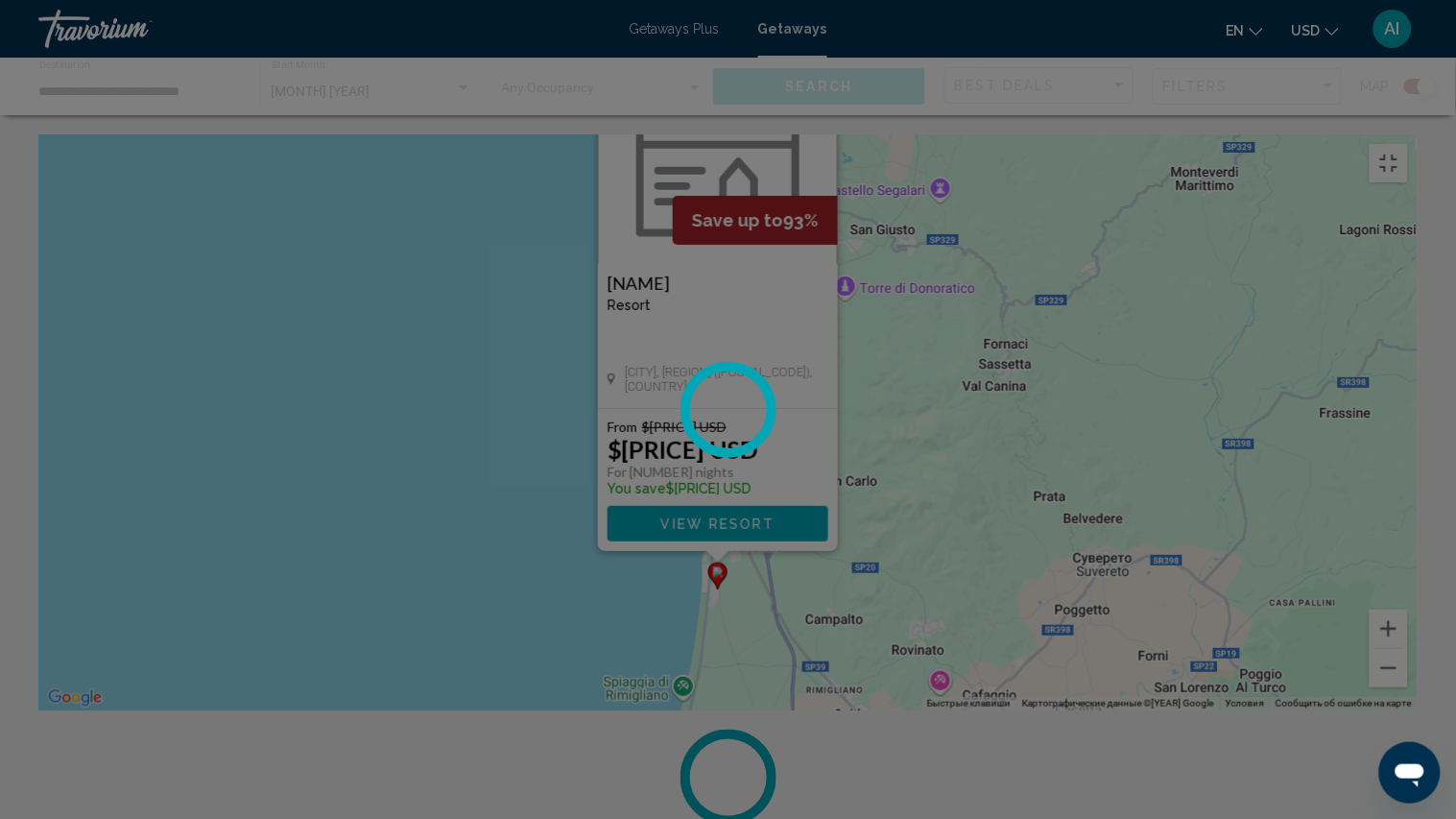 click on "View Resort" at bounding box center (717, 524) 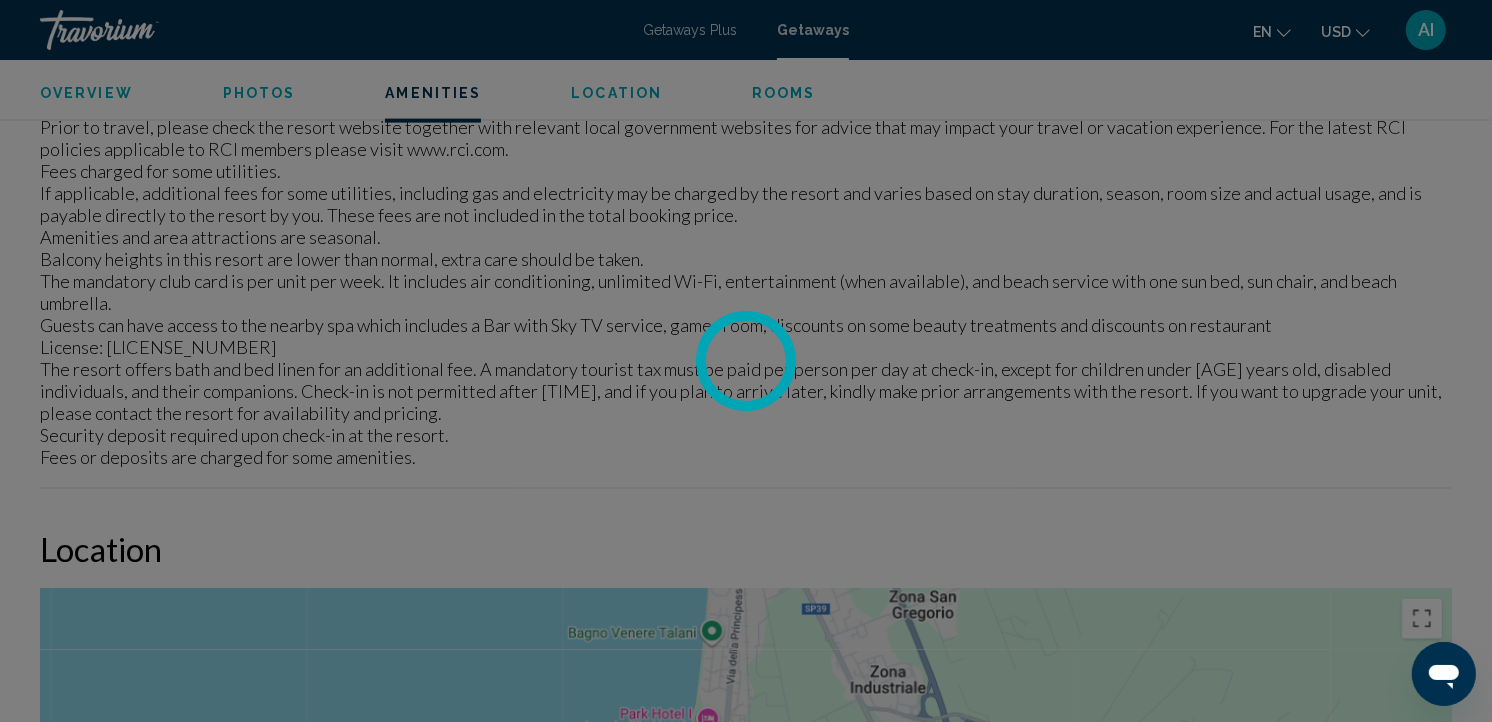 scroll, scrollTop: 2432, scrollLeft: 0, axis: vertical 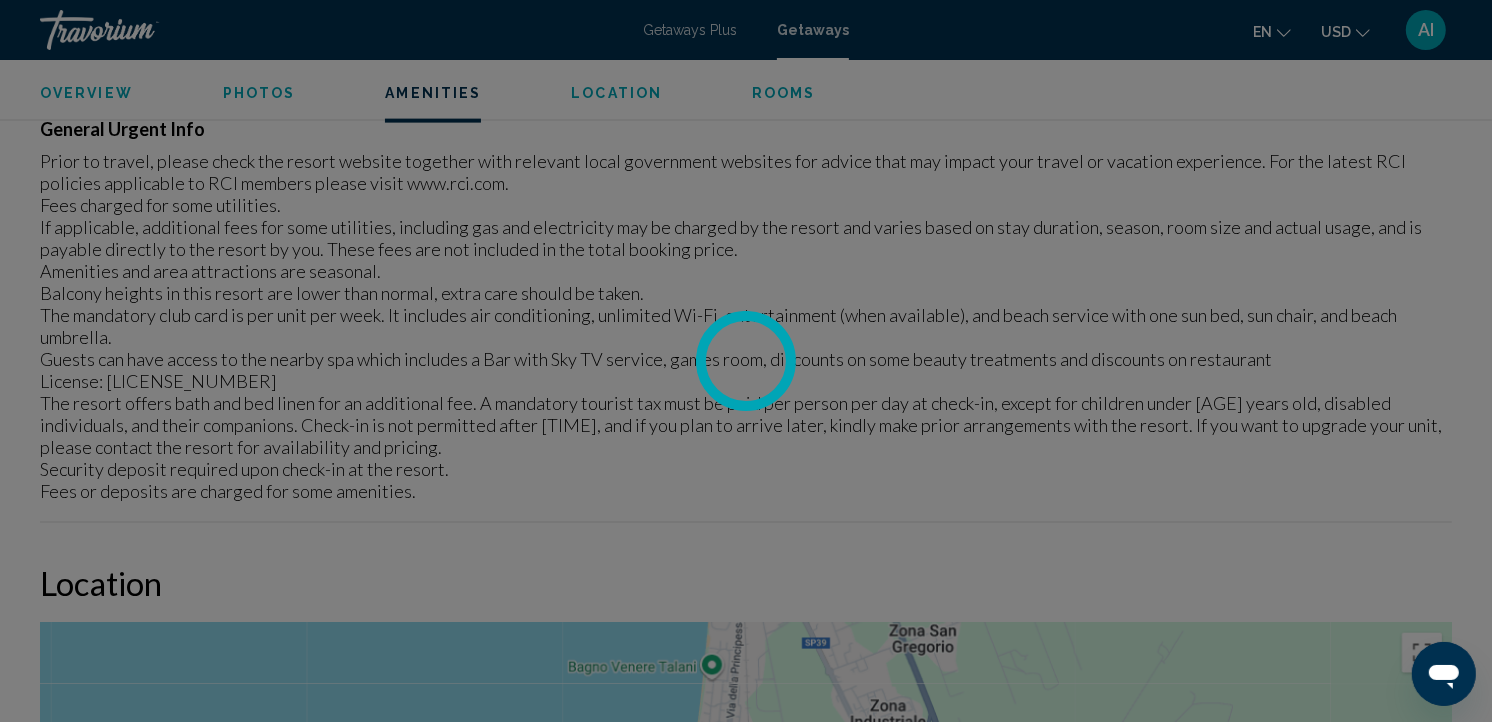 click at bounding box center [746, 361] 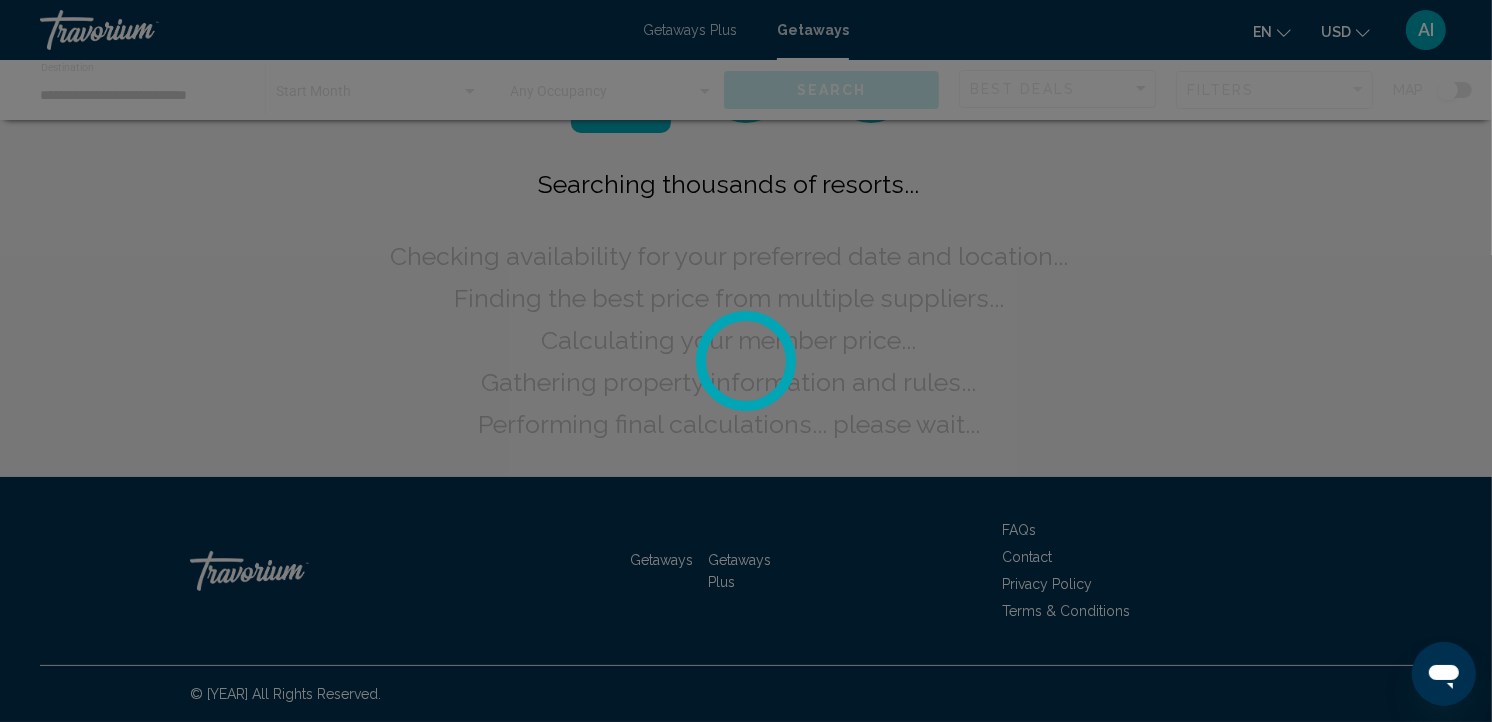 scroll, scrollTop: 0, scrollLeft: 0, axis: both 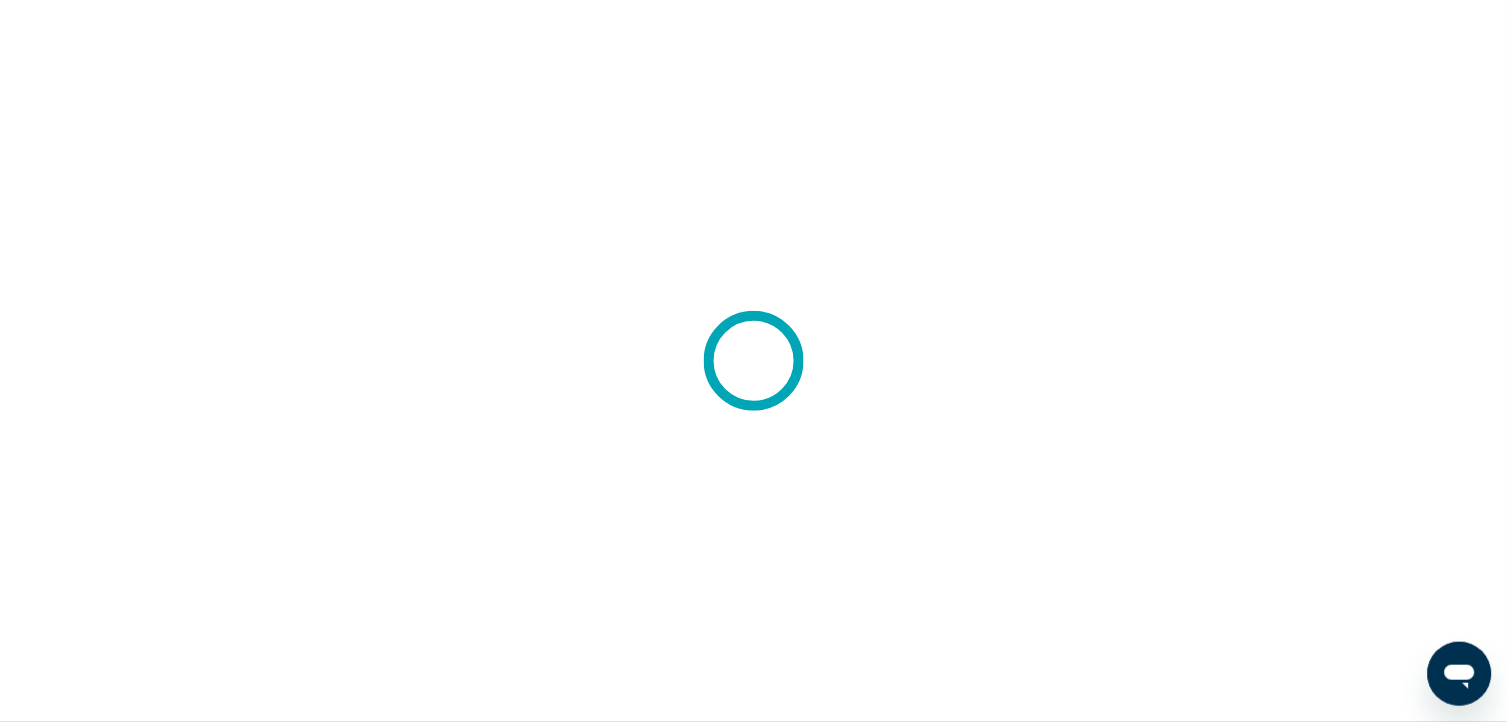 click at bounding box center (754, 361) 